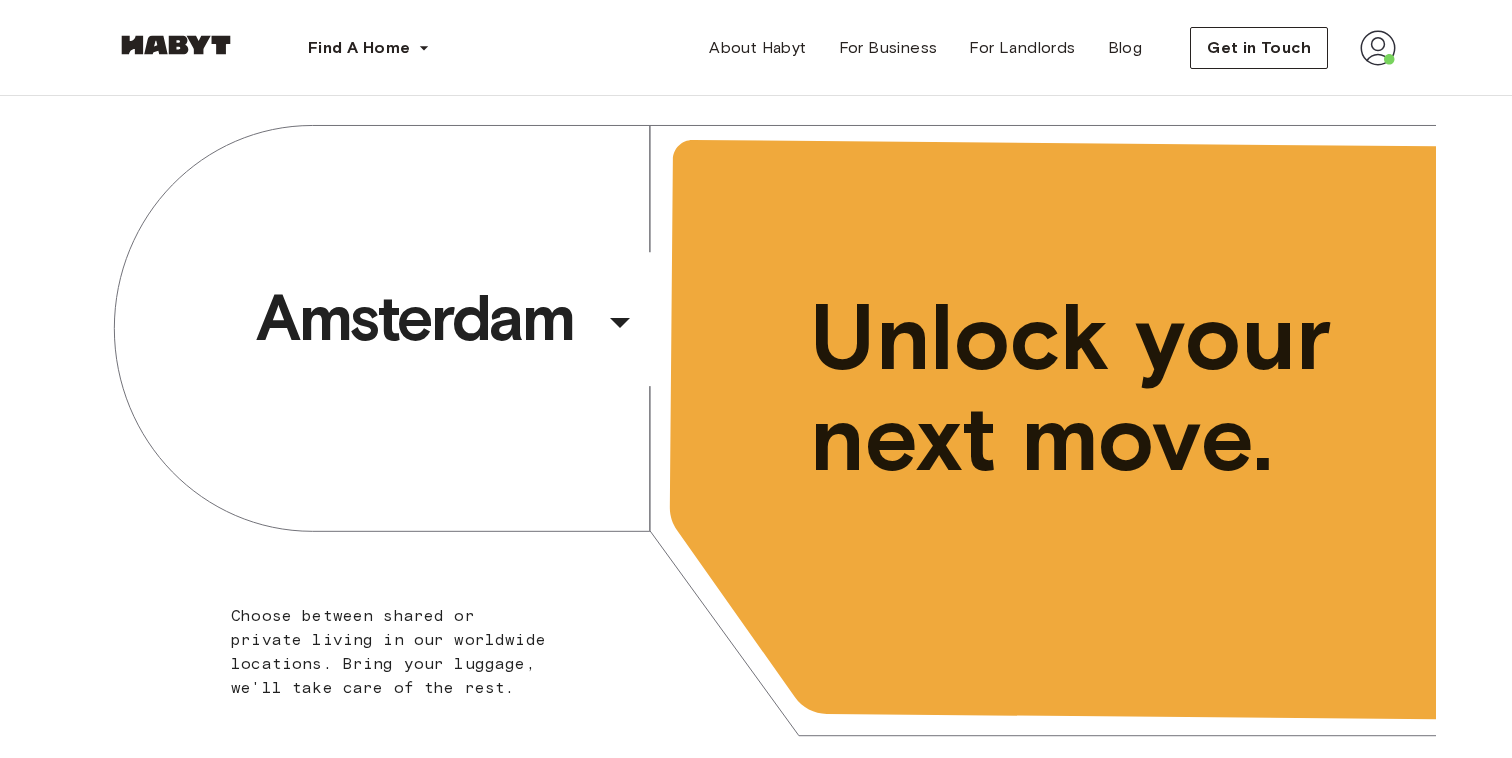 scroll, scrollTop: 562, scrollLeft: 0, axis: vertical 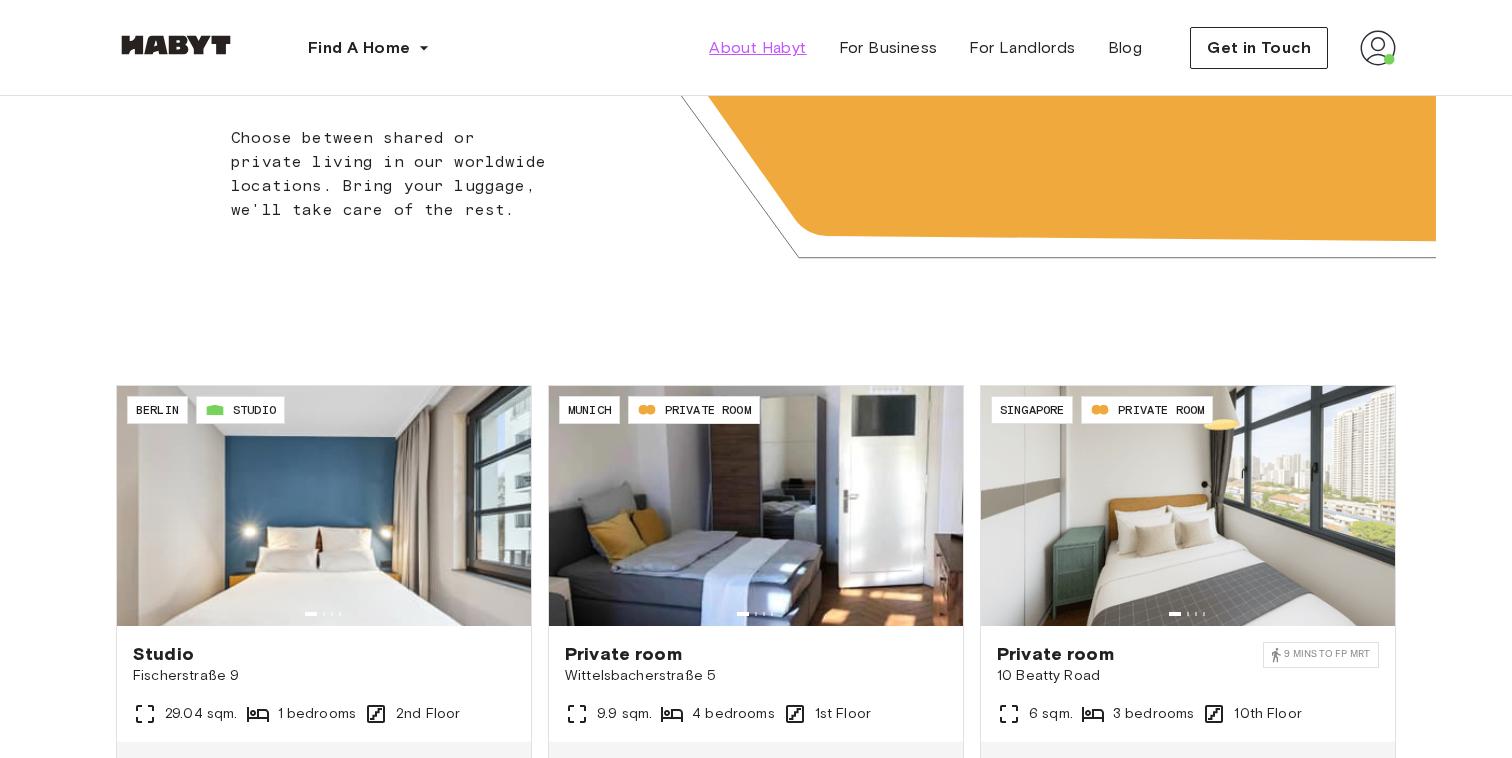 click on "About Habyt" at bounding box center [757, 48] 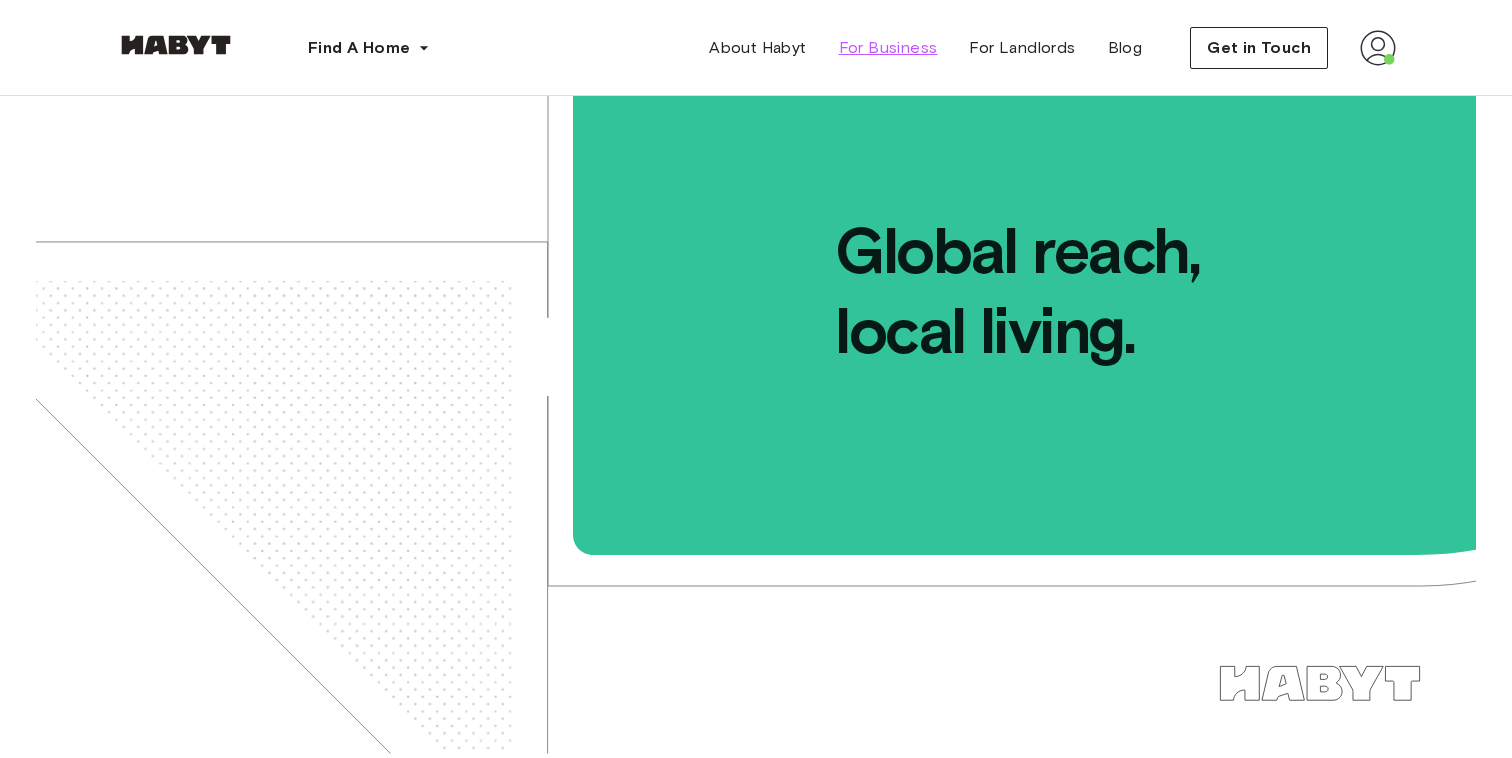 click on "For Business" at bounding box center [888, 48] 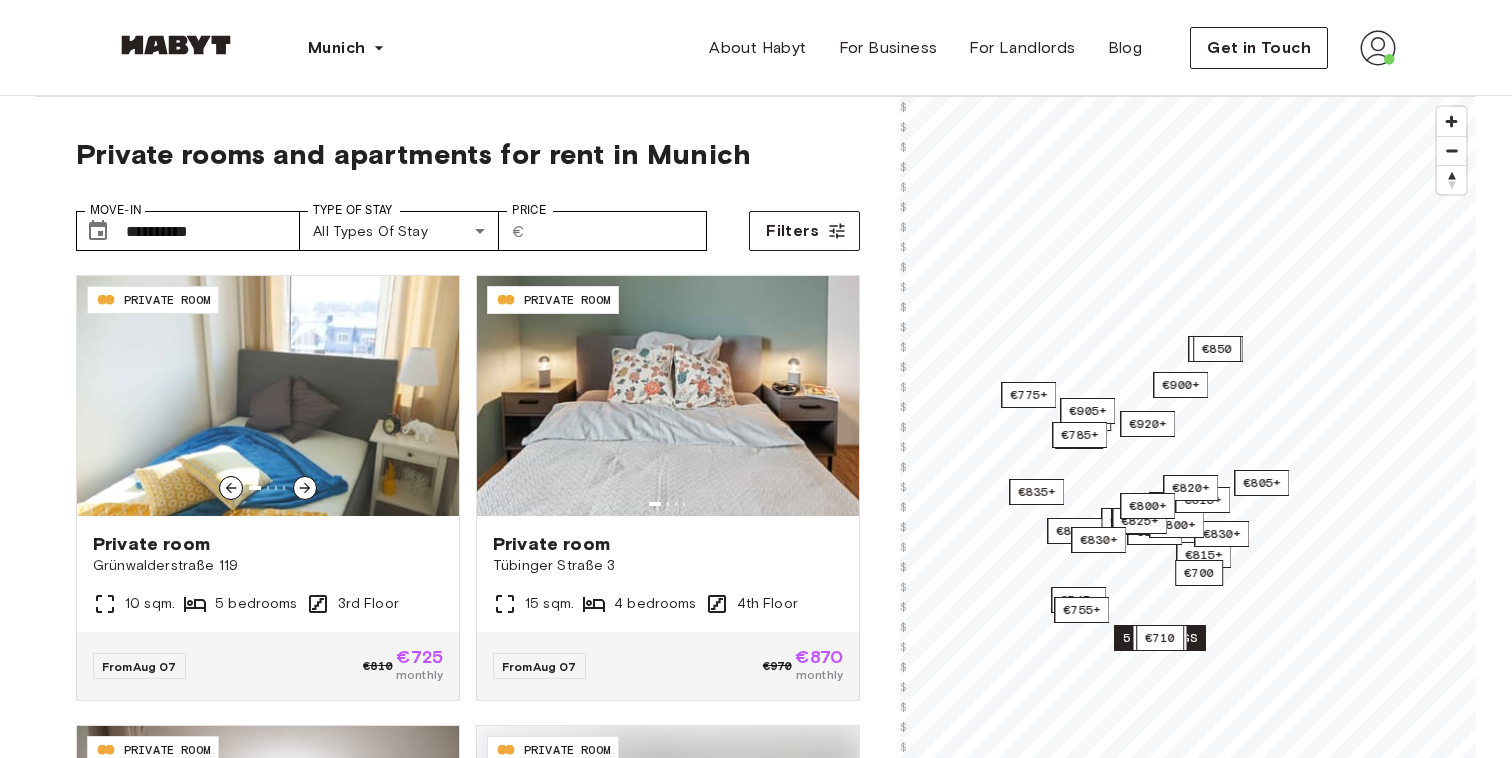 scroll, scrollTop: 0, scrollLeft: 0, axis: both 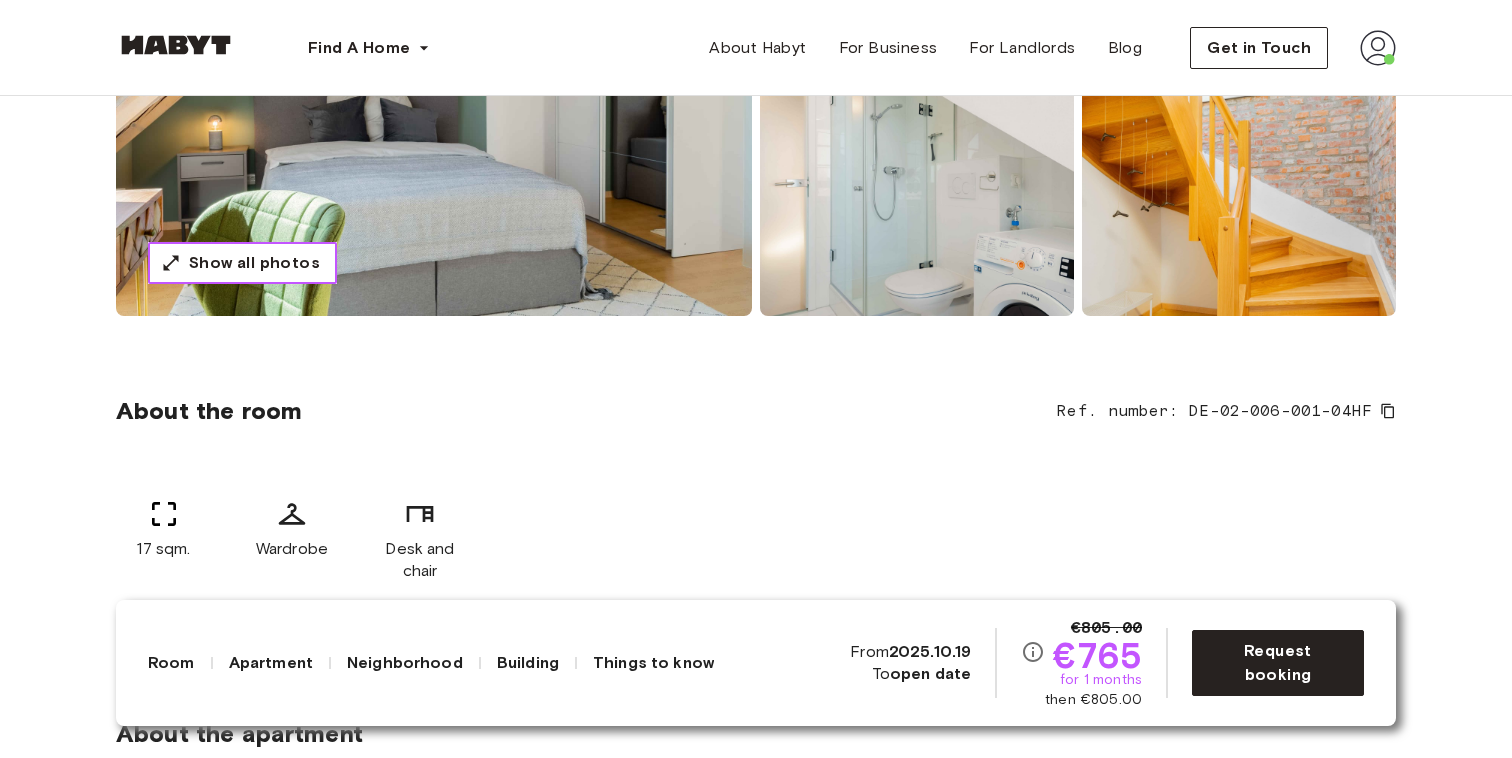 click on "Show all photos" at bounding box center [254, 263] 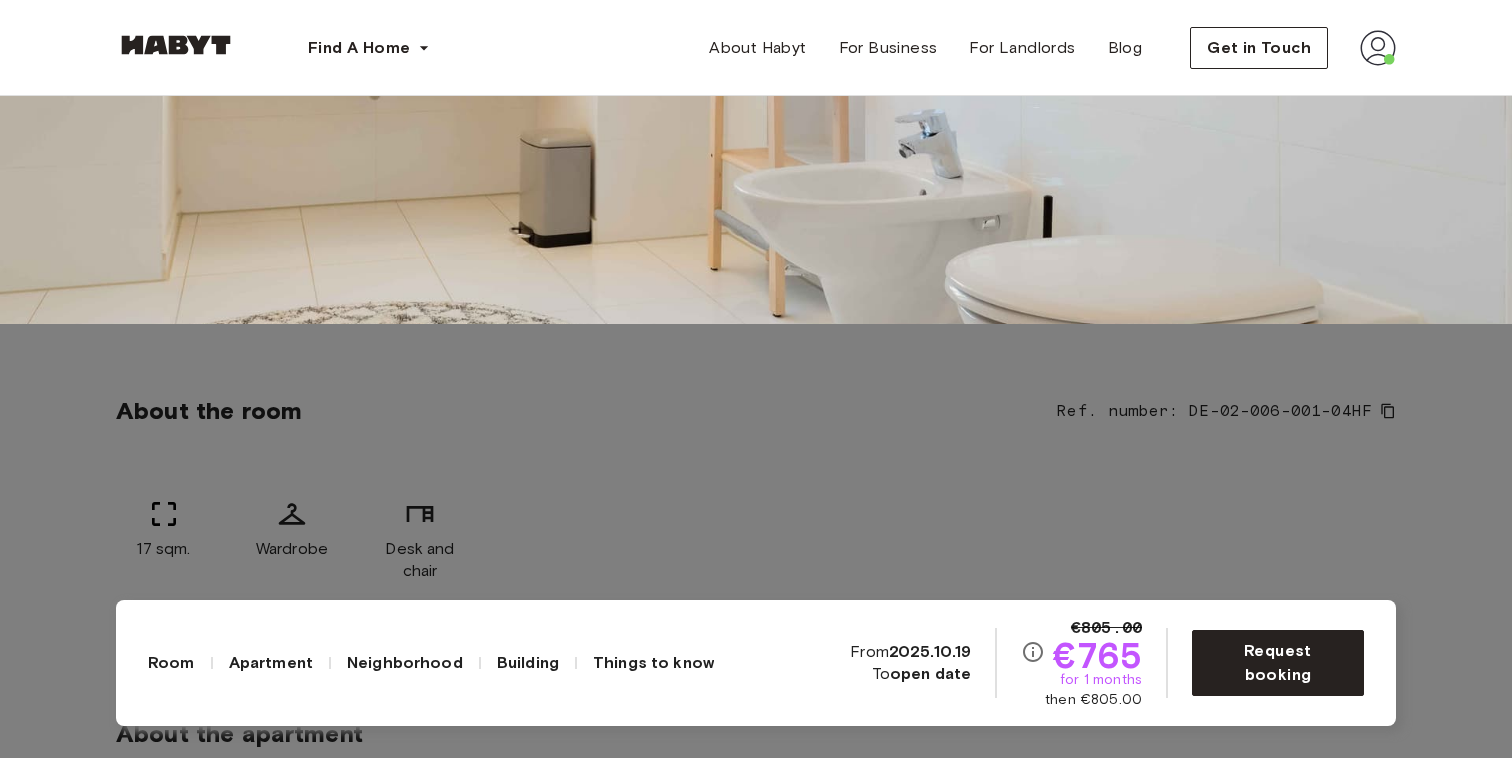 click at bounding box center [756, -55] 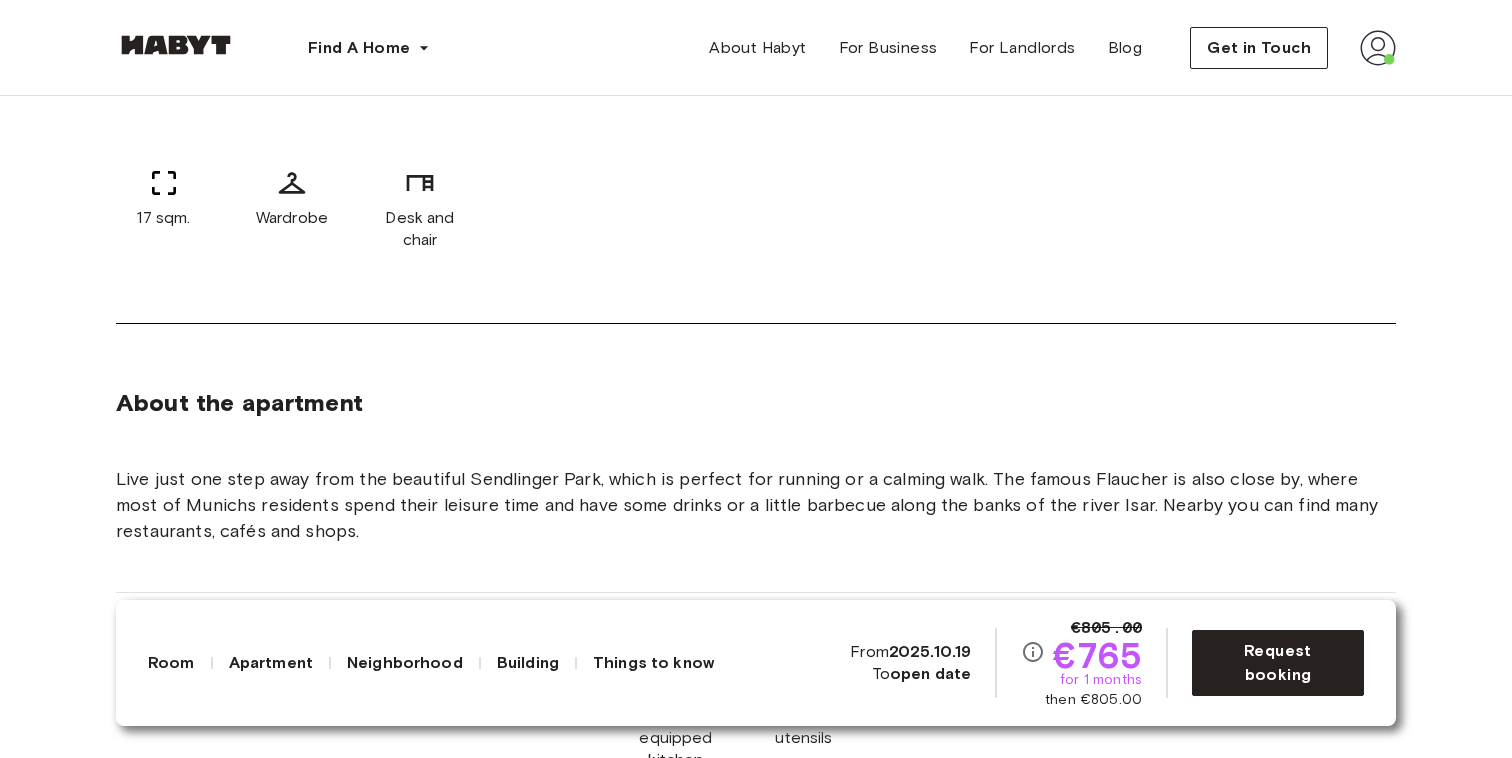 scroll, scrollTop: 0, scrollLeft: 0, axis: both 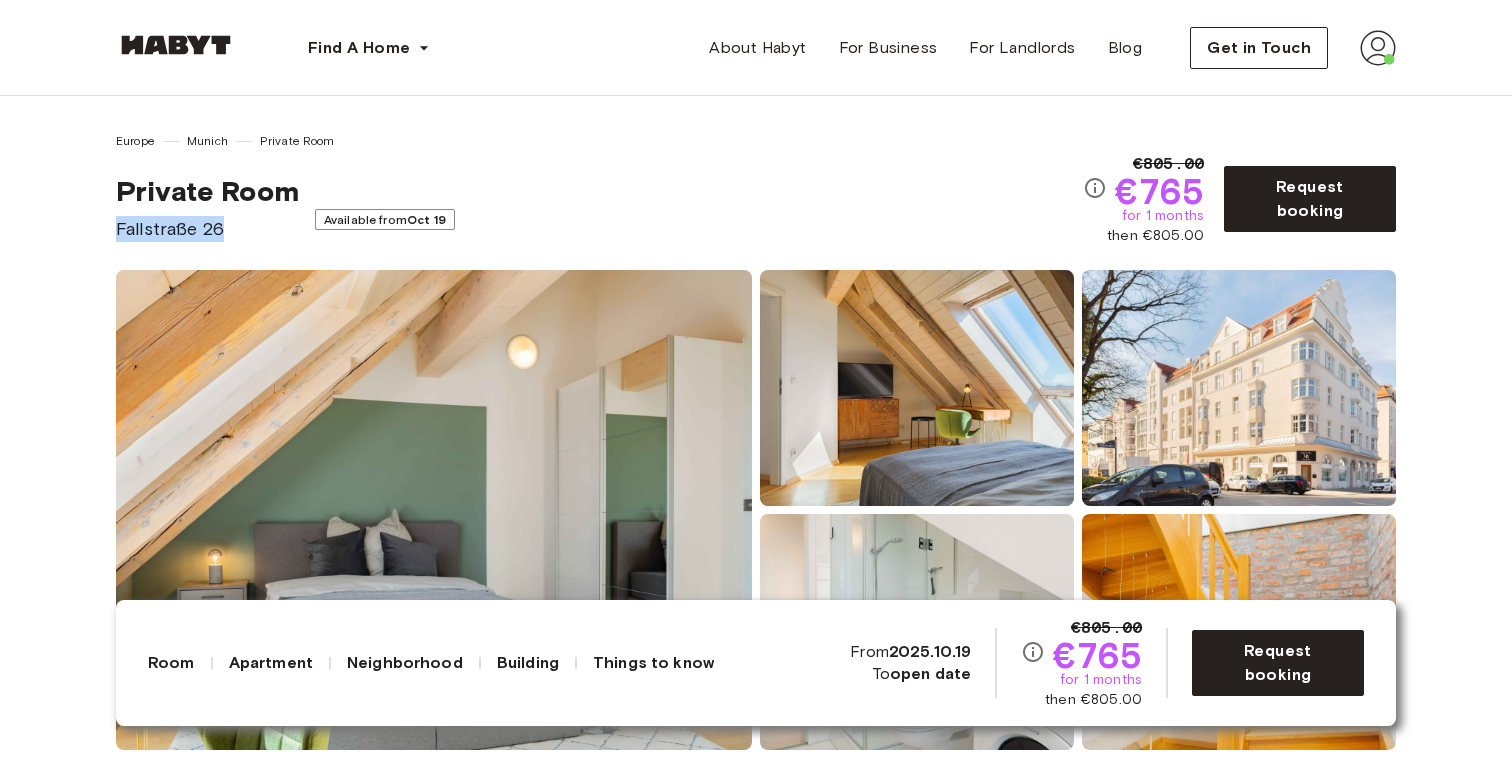 drag, startPoint x: 117, startPoint y: 232, endPoint x: 236, endPoint y: 231, distance: 119.0042 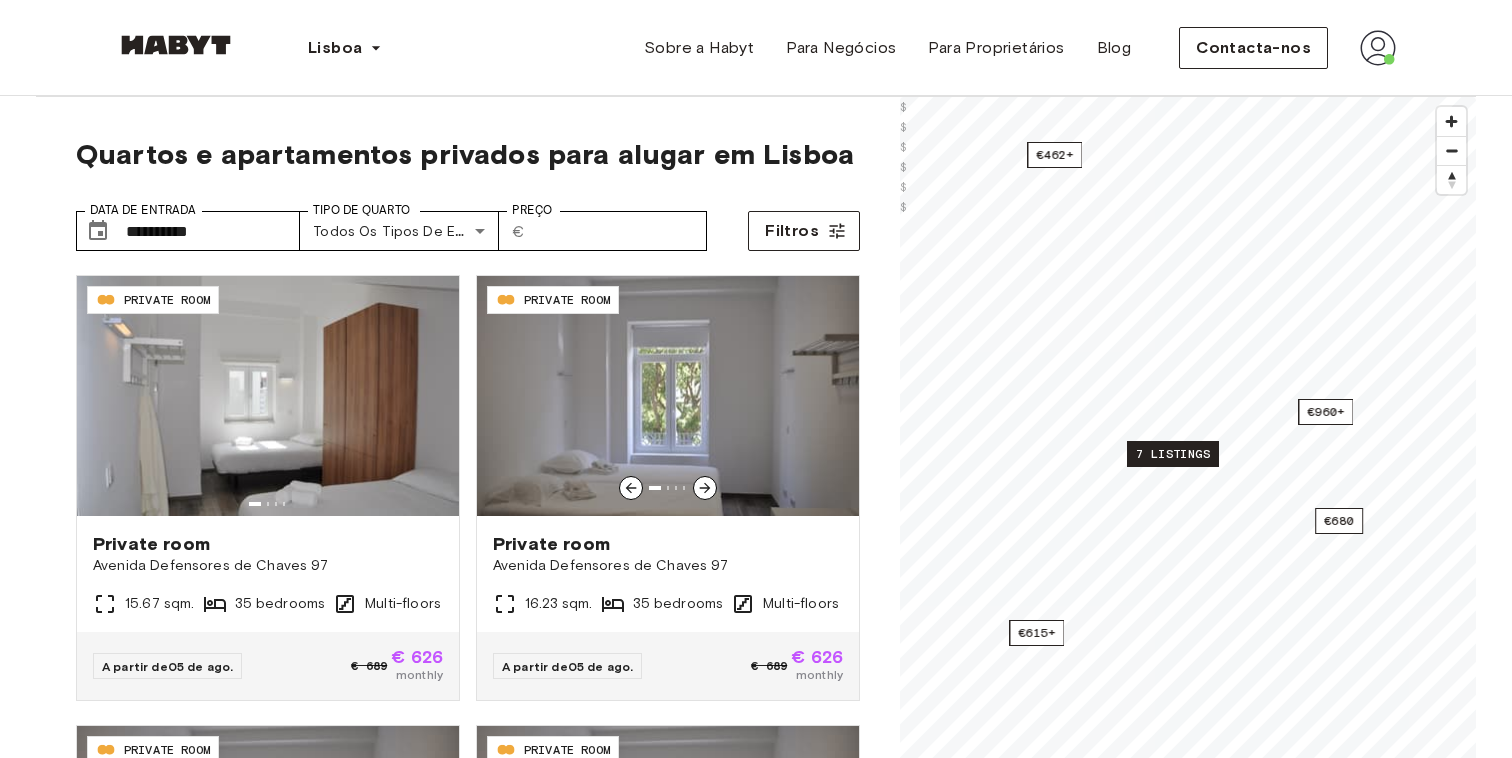 scroll, scrollTop: 0, scrollLeft: 0, axis: both 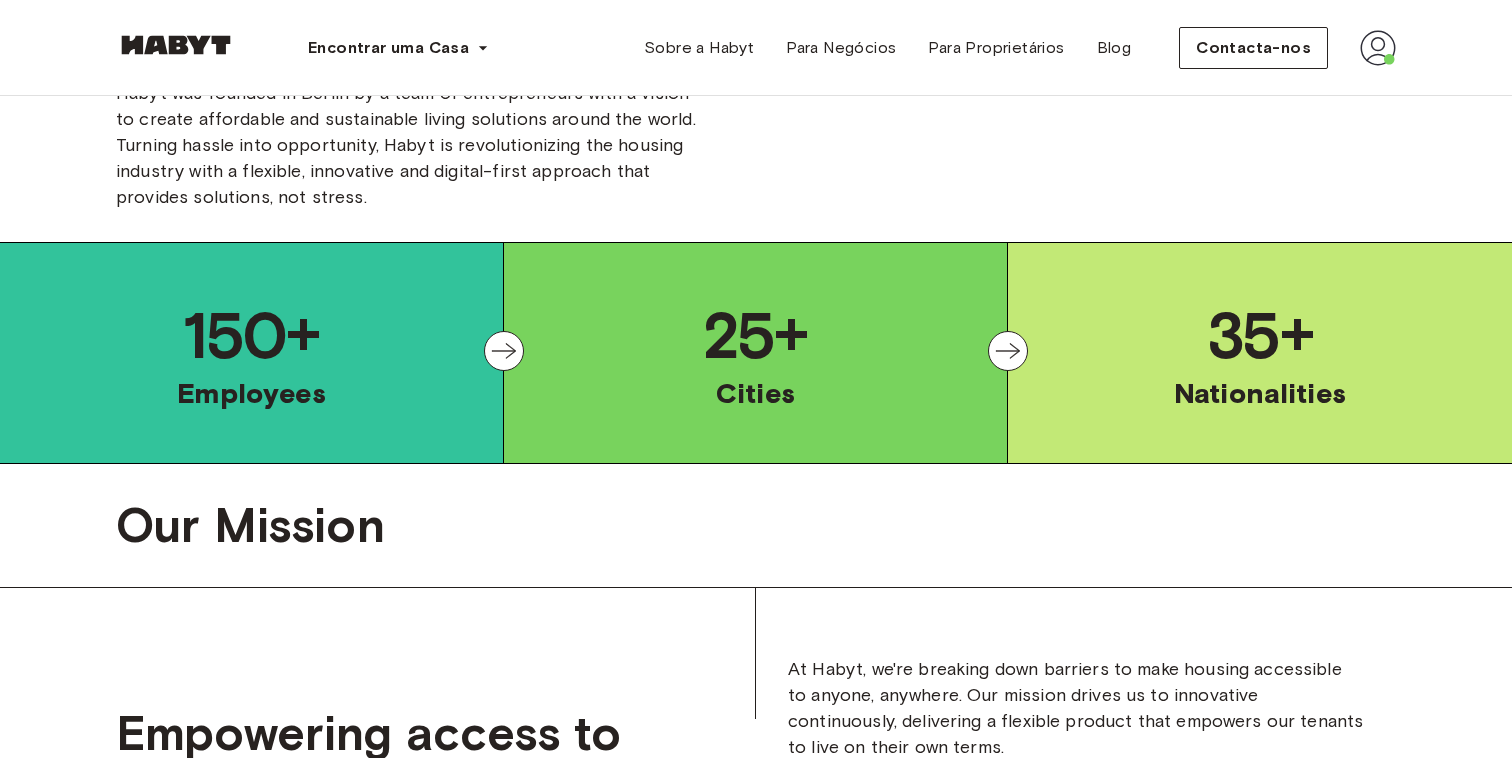 click 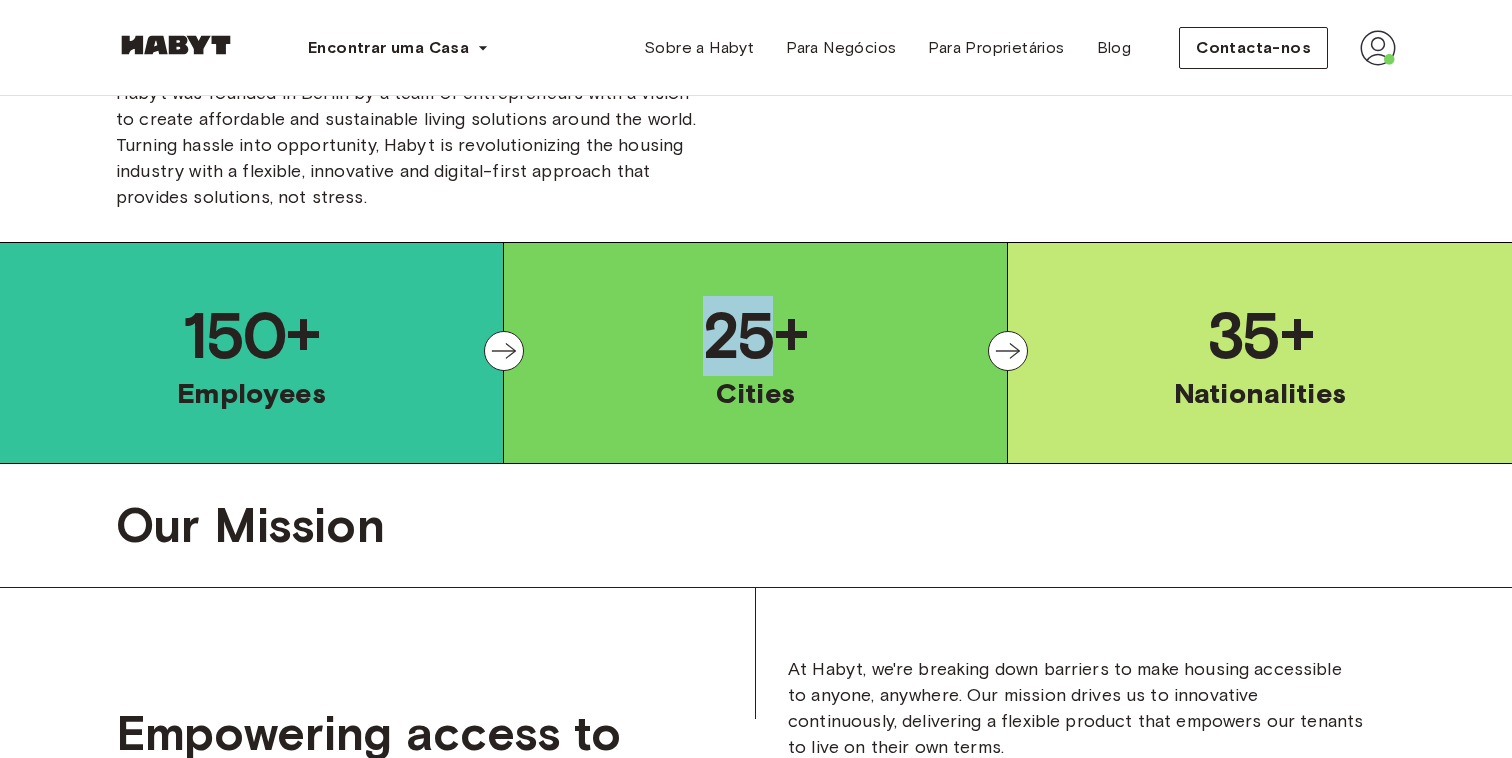 click 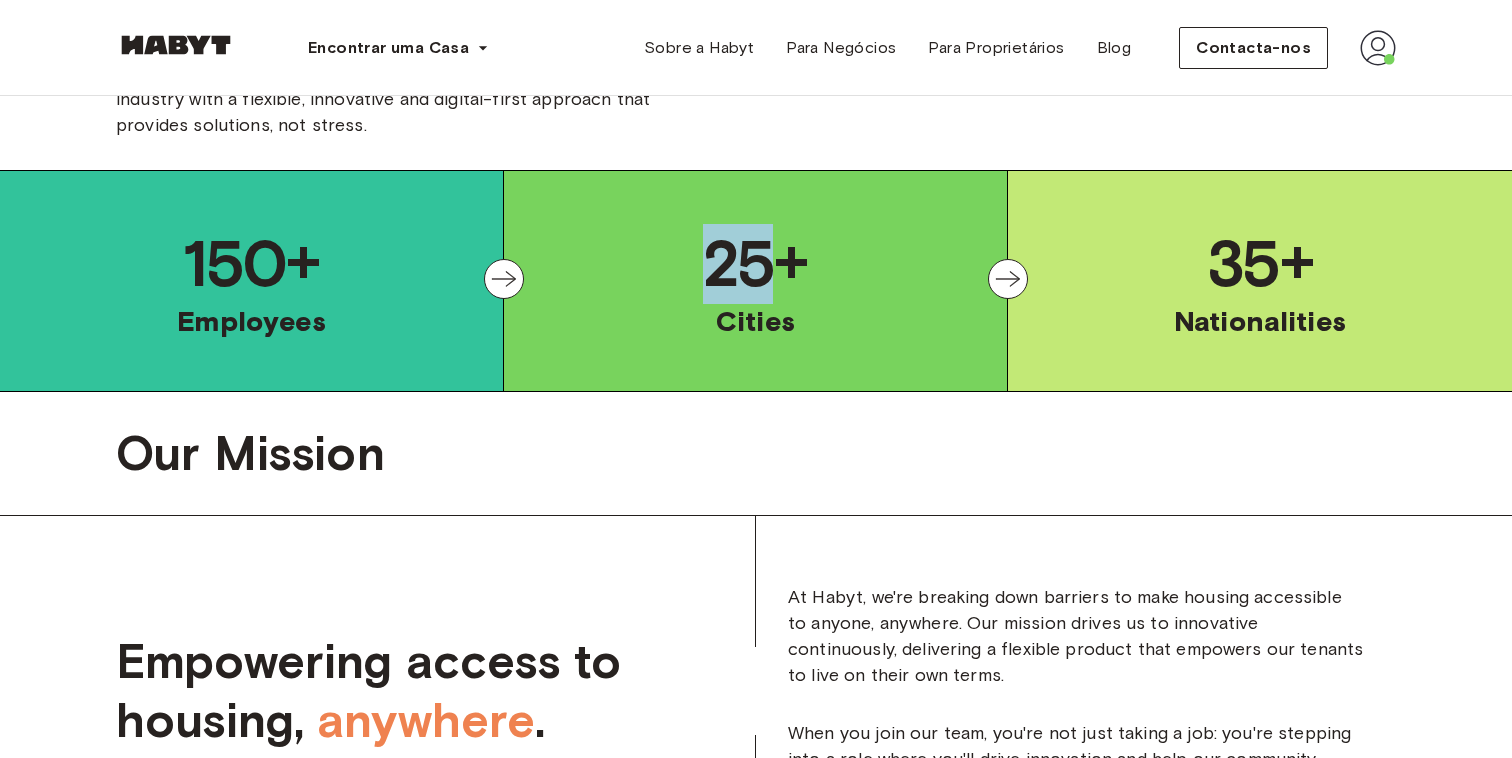 scroll, scrollTop: 995, scrollLeft: 0, axis: vertical 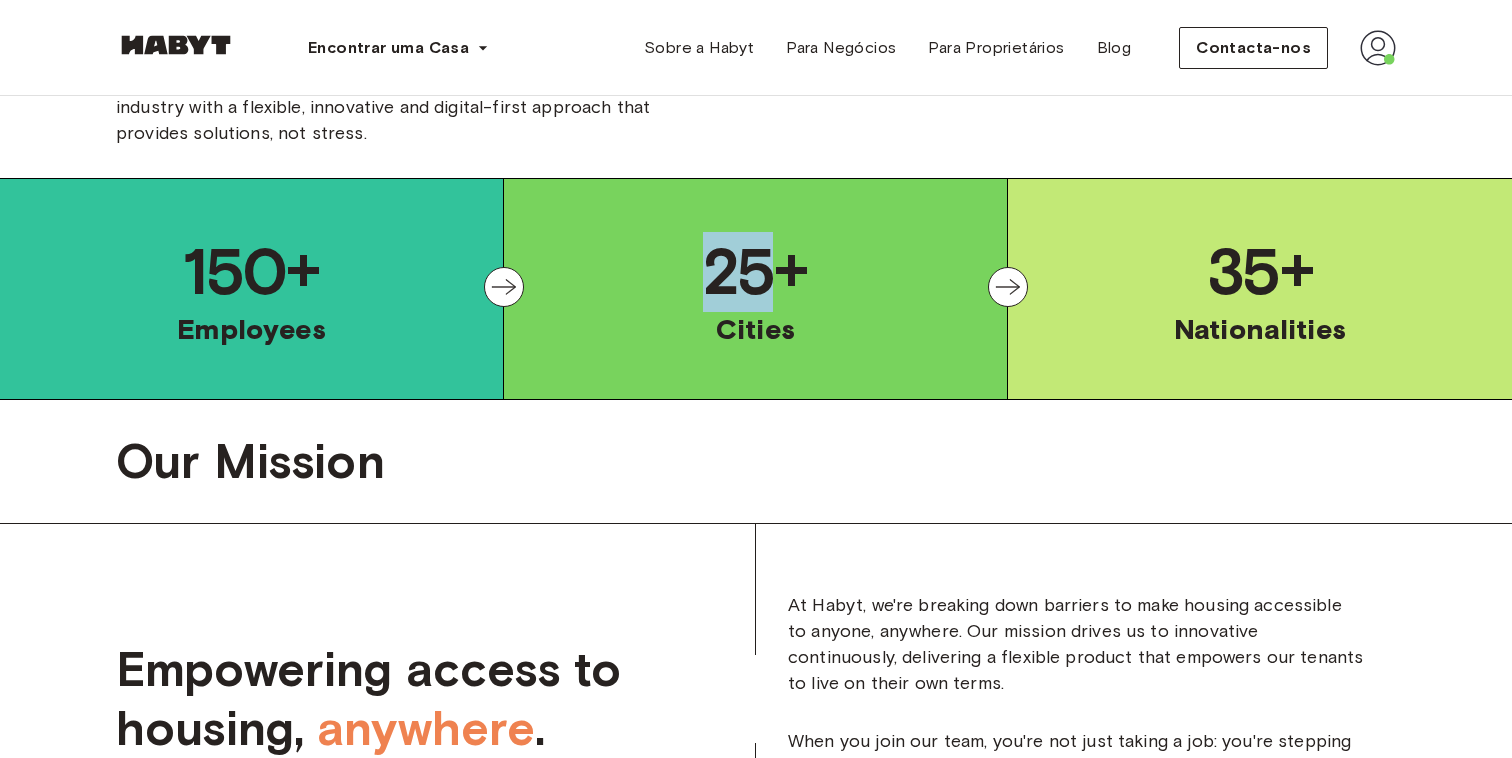 click on "25+" at bounding box center [755, 272] 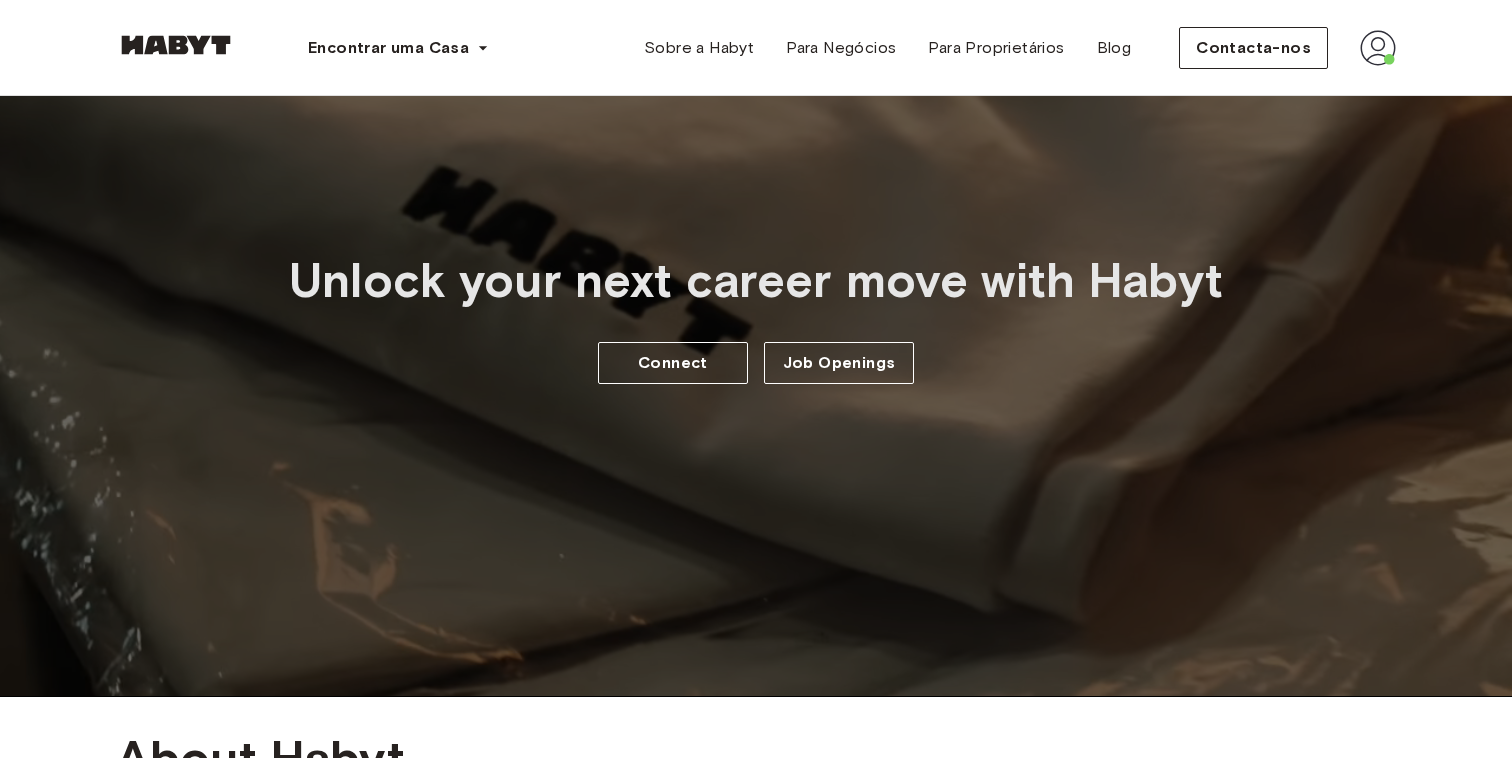 scroll, scrollTop: 0, scrollLeft: 0, axis: both 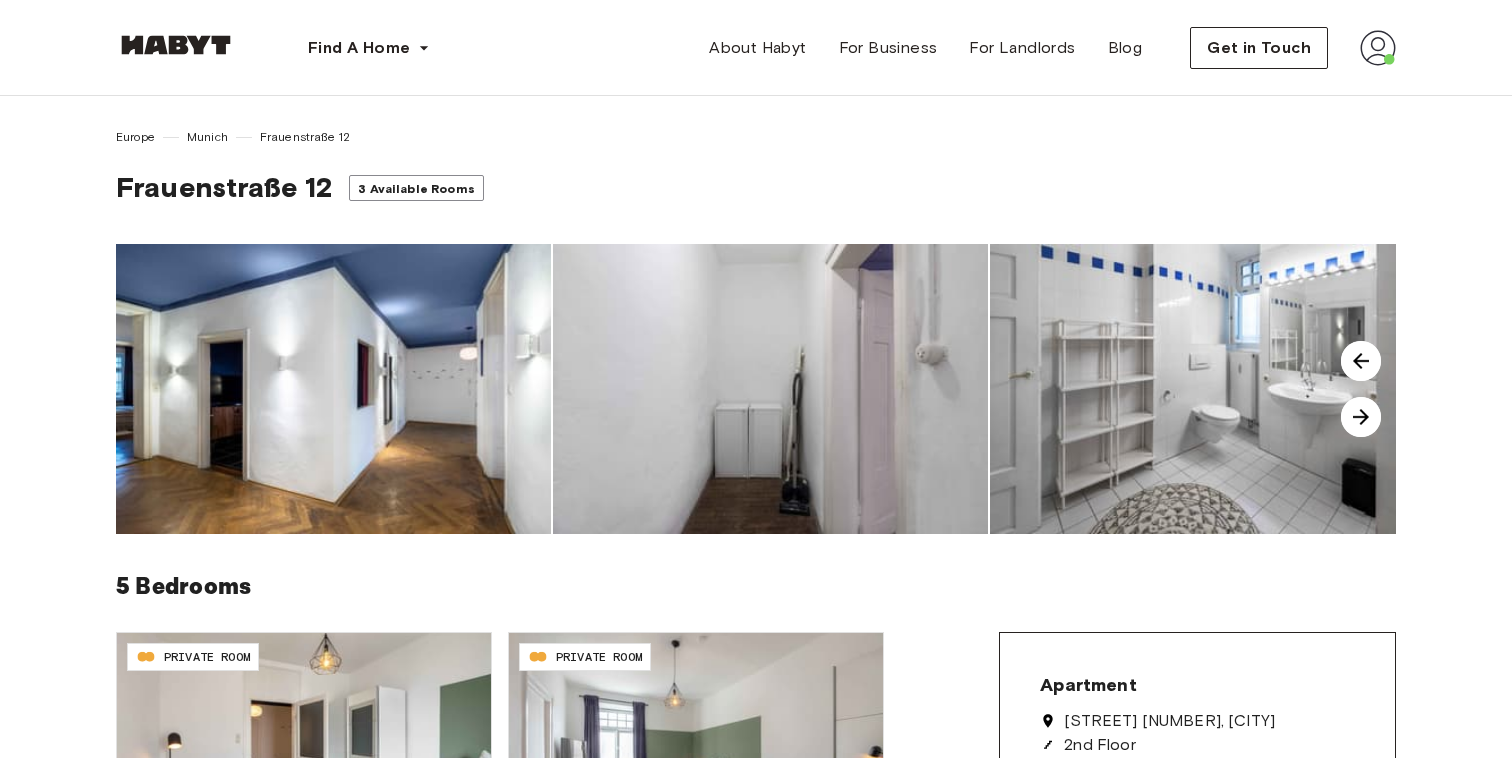click at bounding box center [1361, 417] 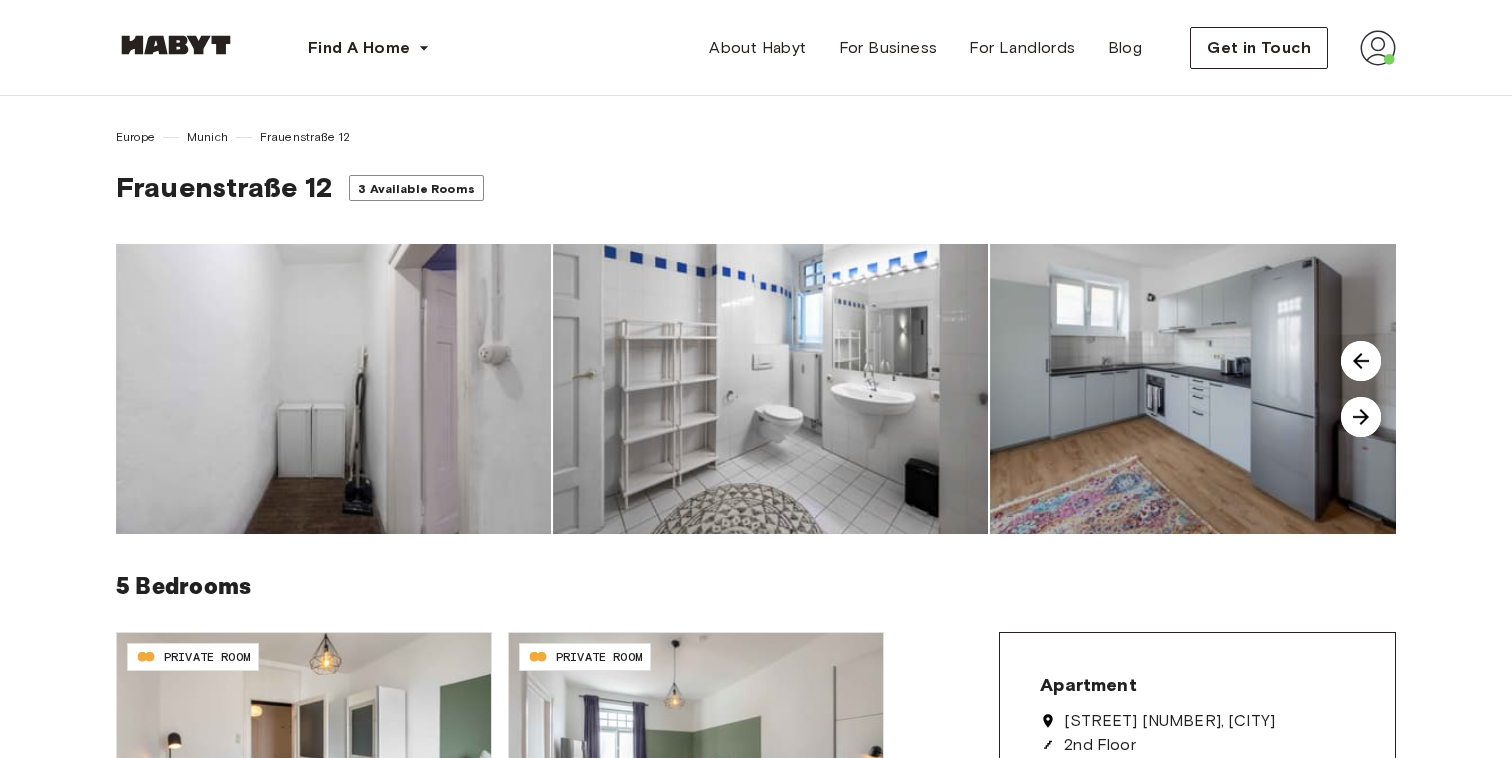 click at bounding box center (1361, 417) 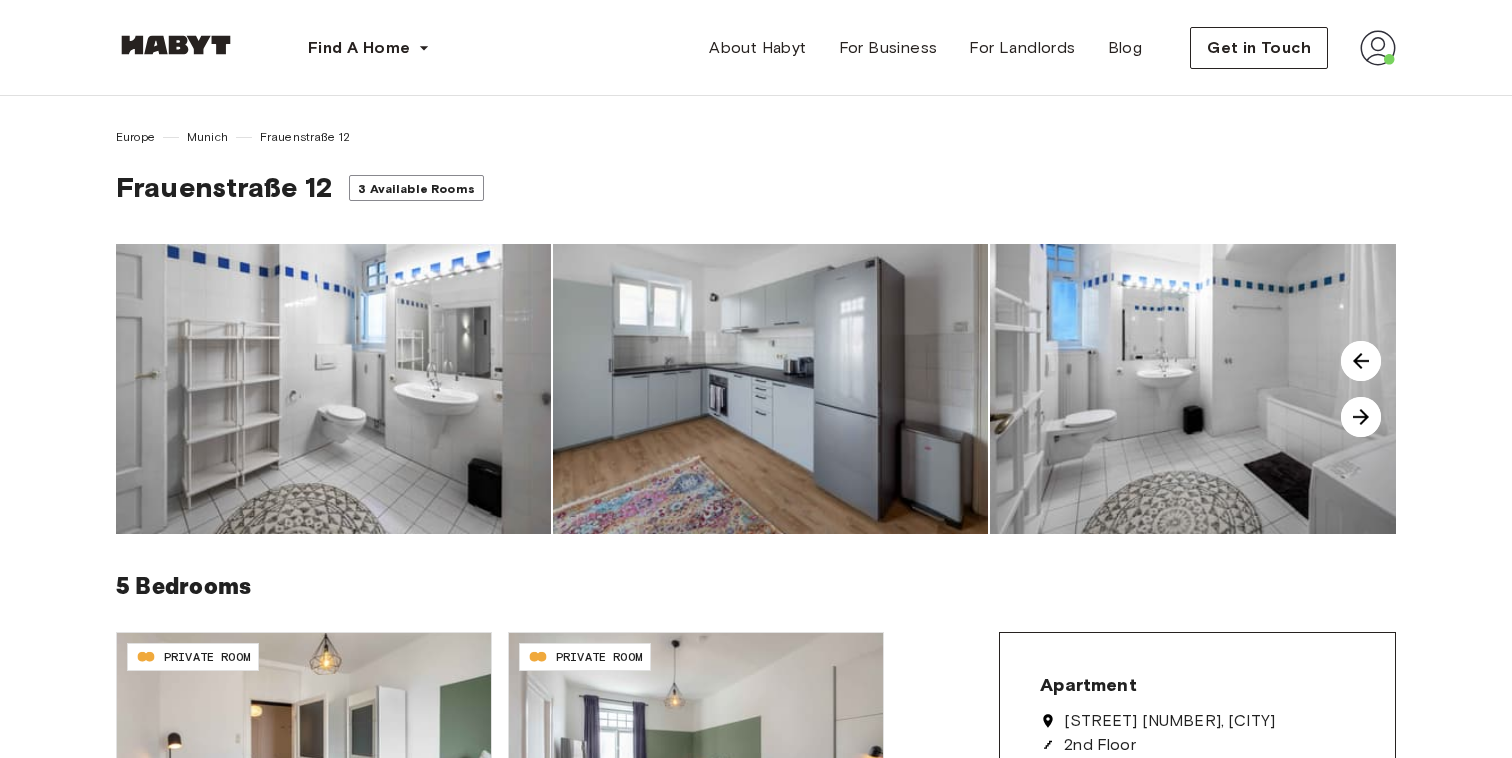 click at bounding box center [1361, 417] 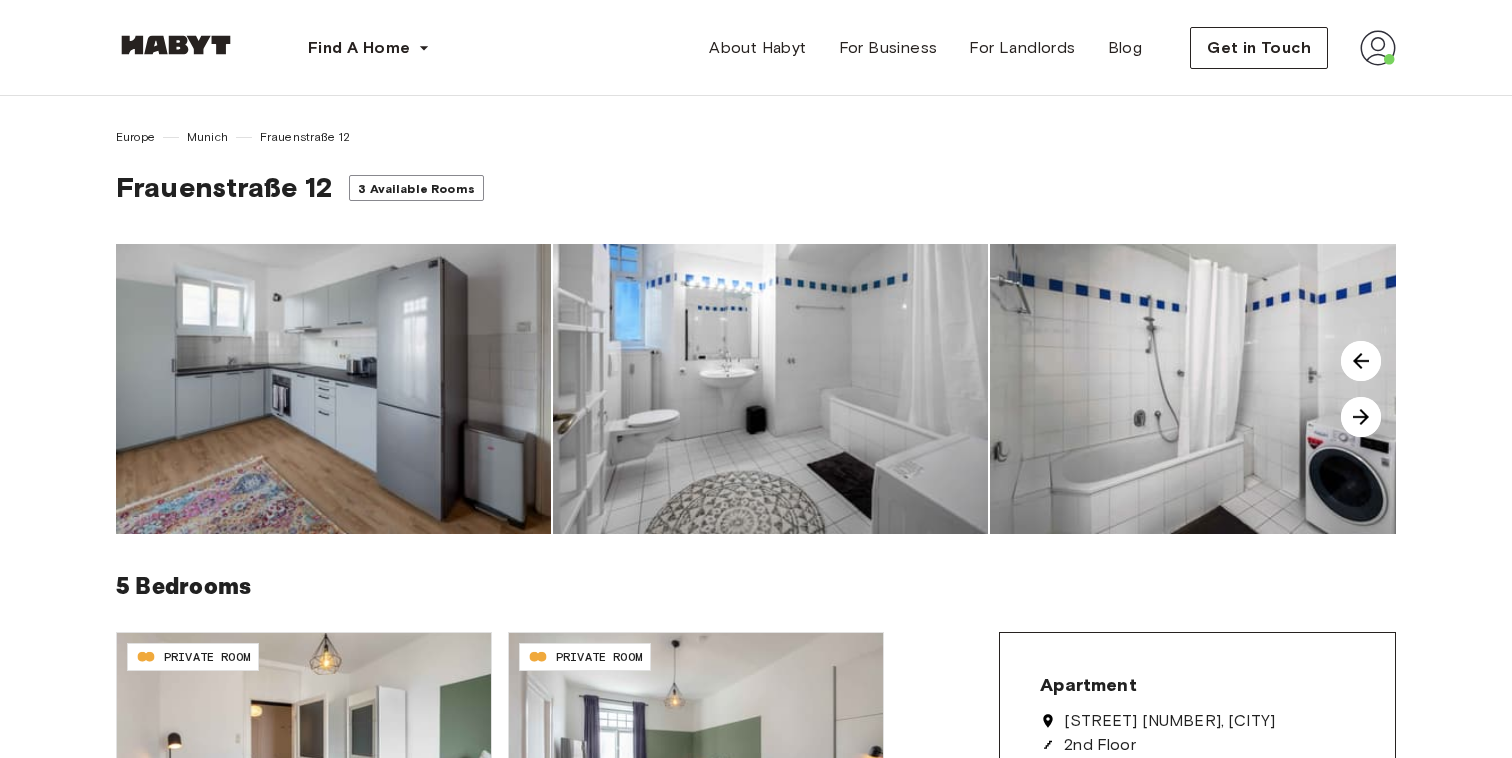 click at bounding box center [1361, 417] 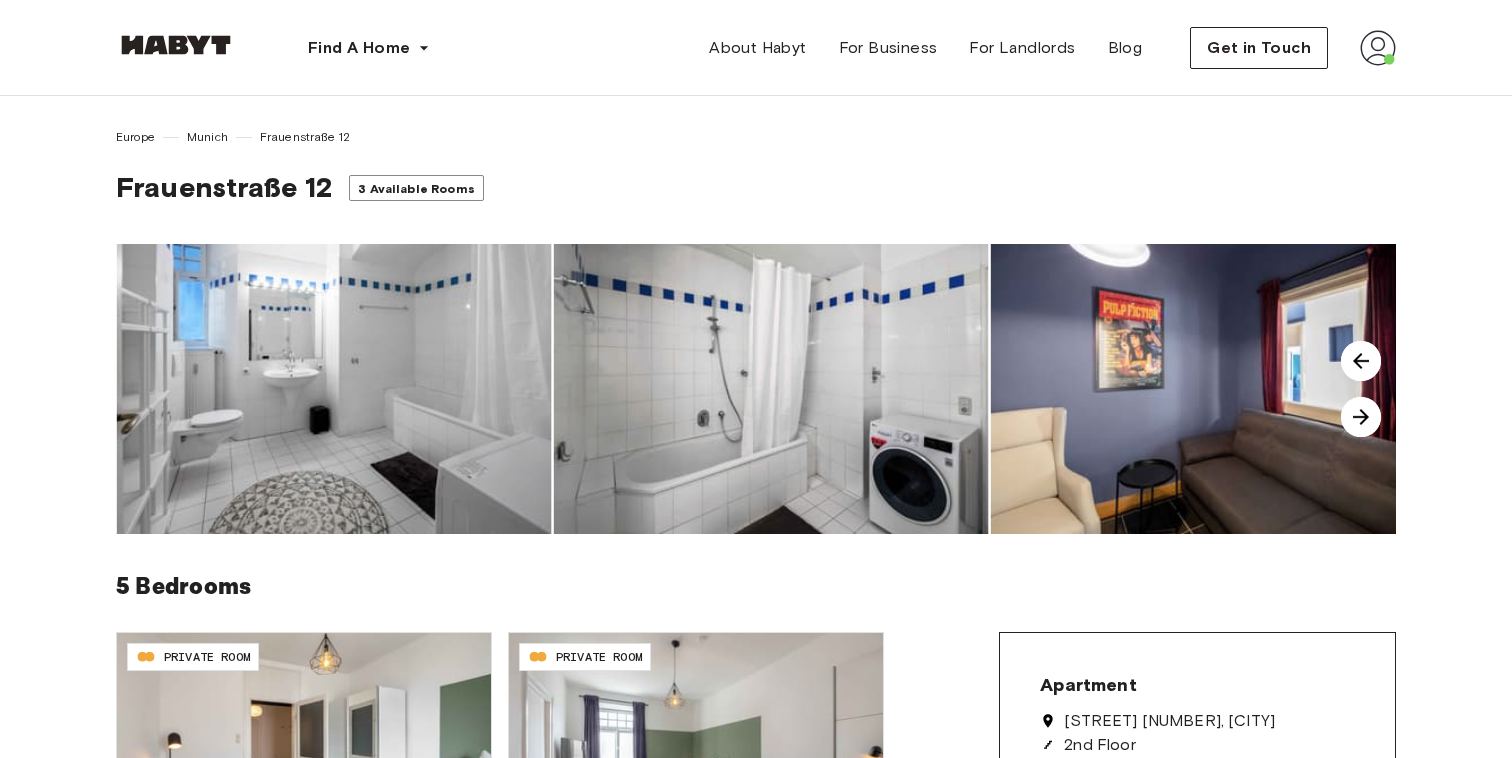 click at bounding box center [1361, 417] 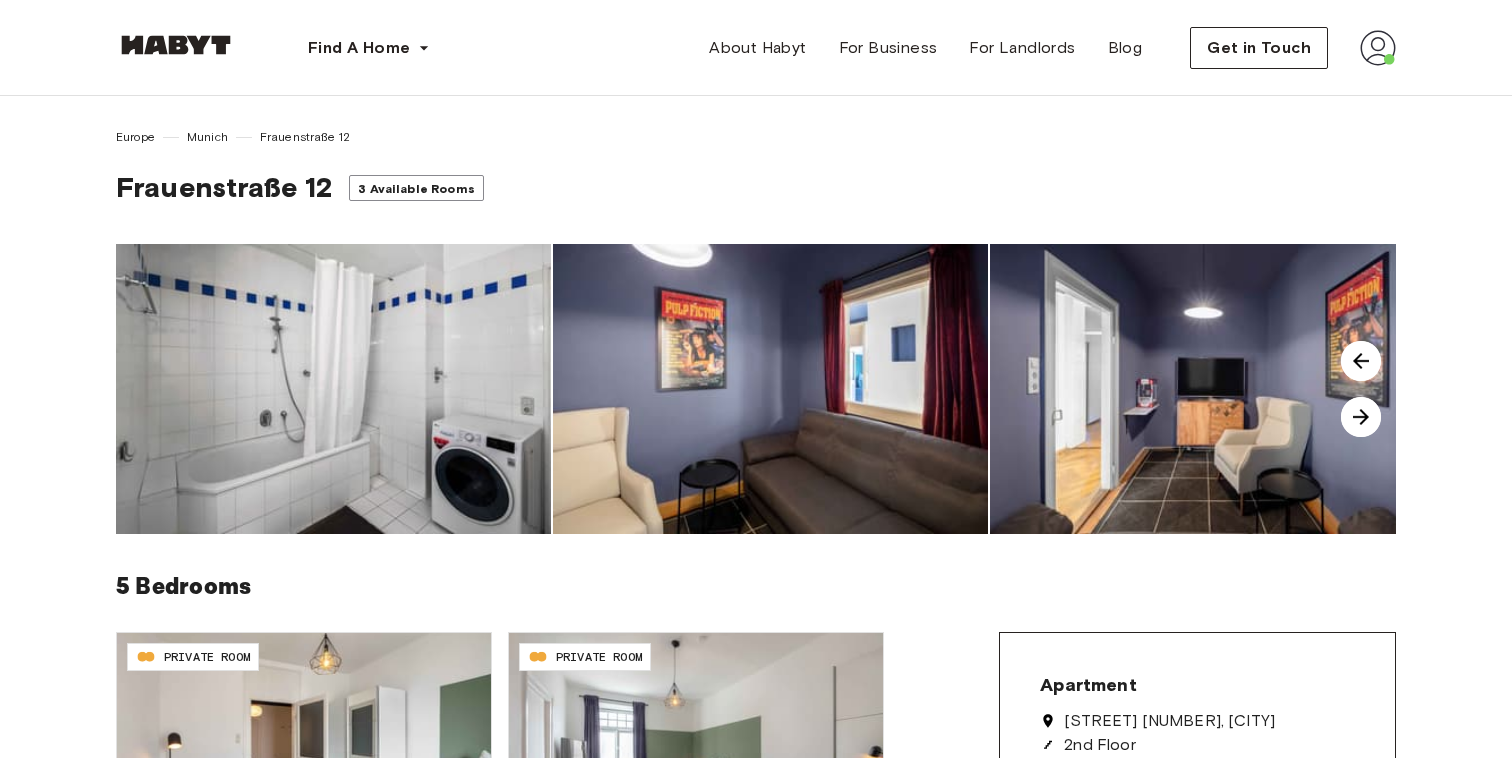click at bounding box center (1361, 417) 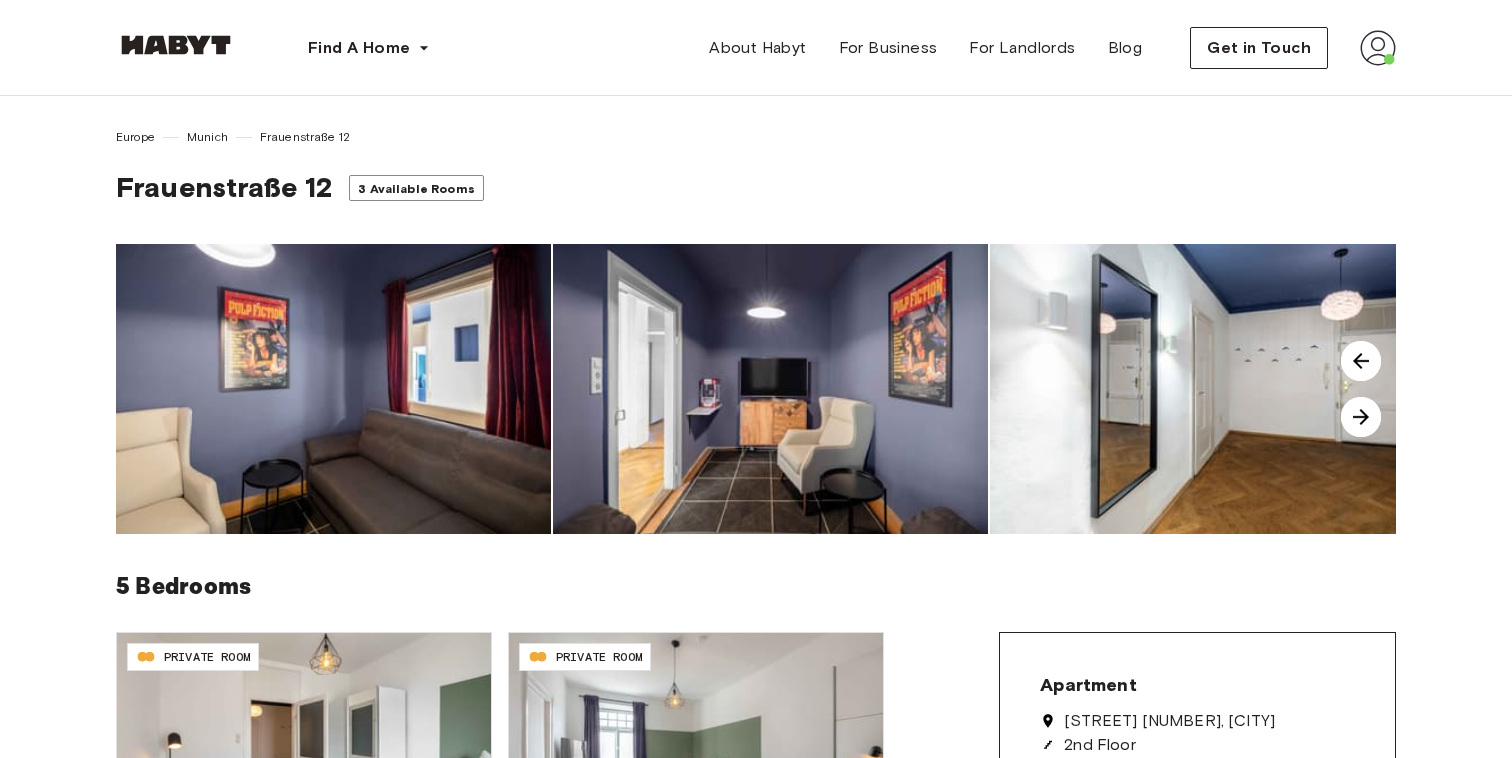 click at bounding box center [1361, 417] 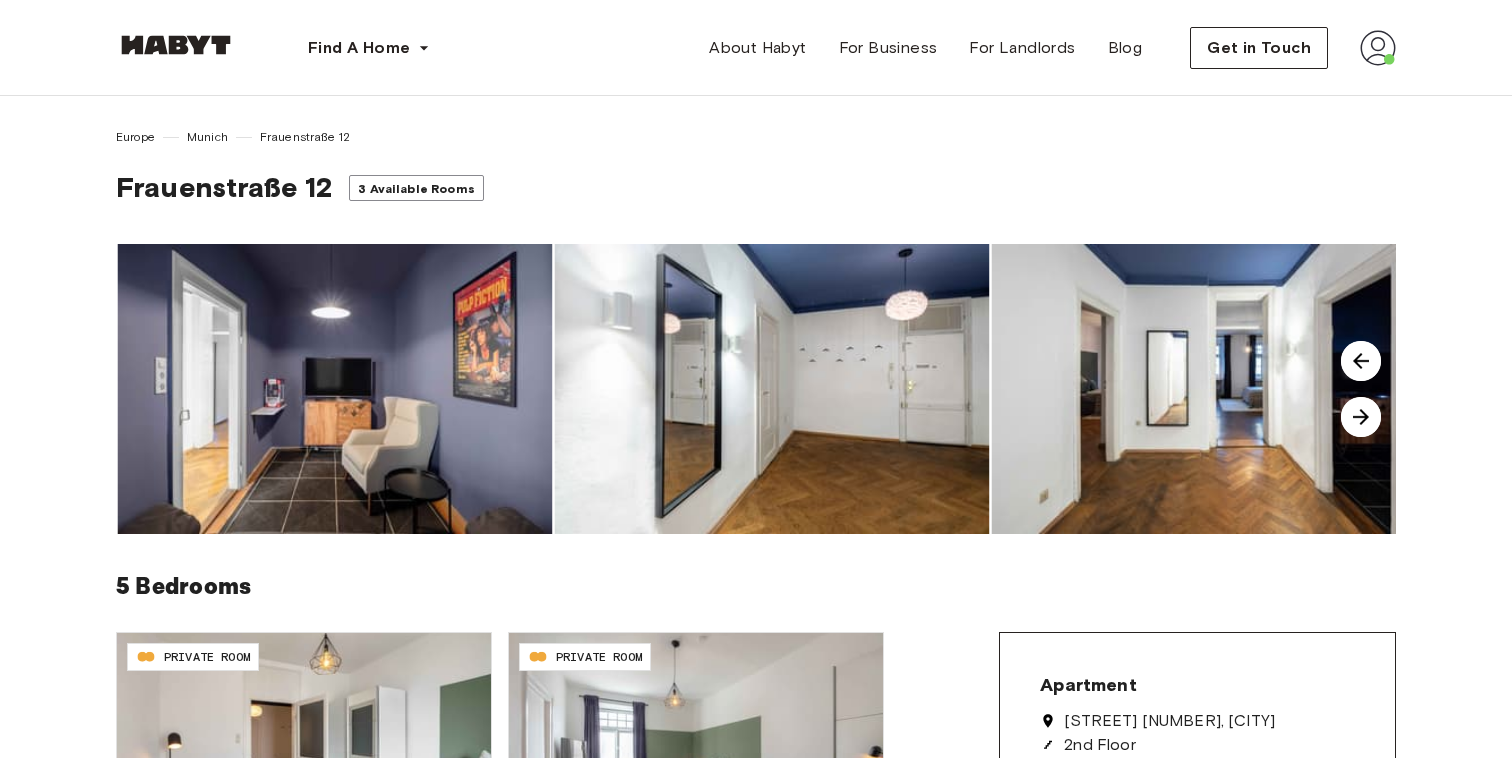 click at bounding box center [1361, 417] 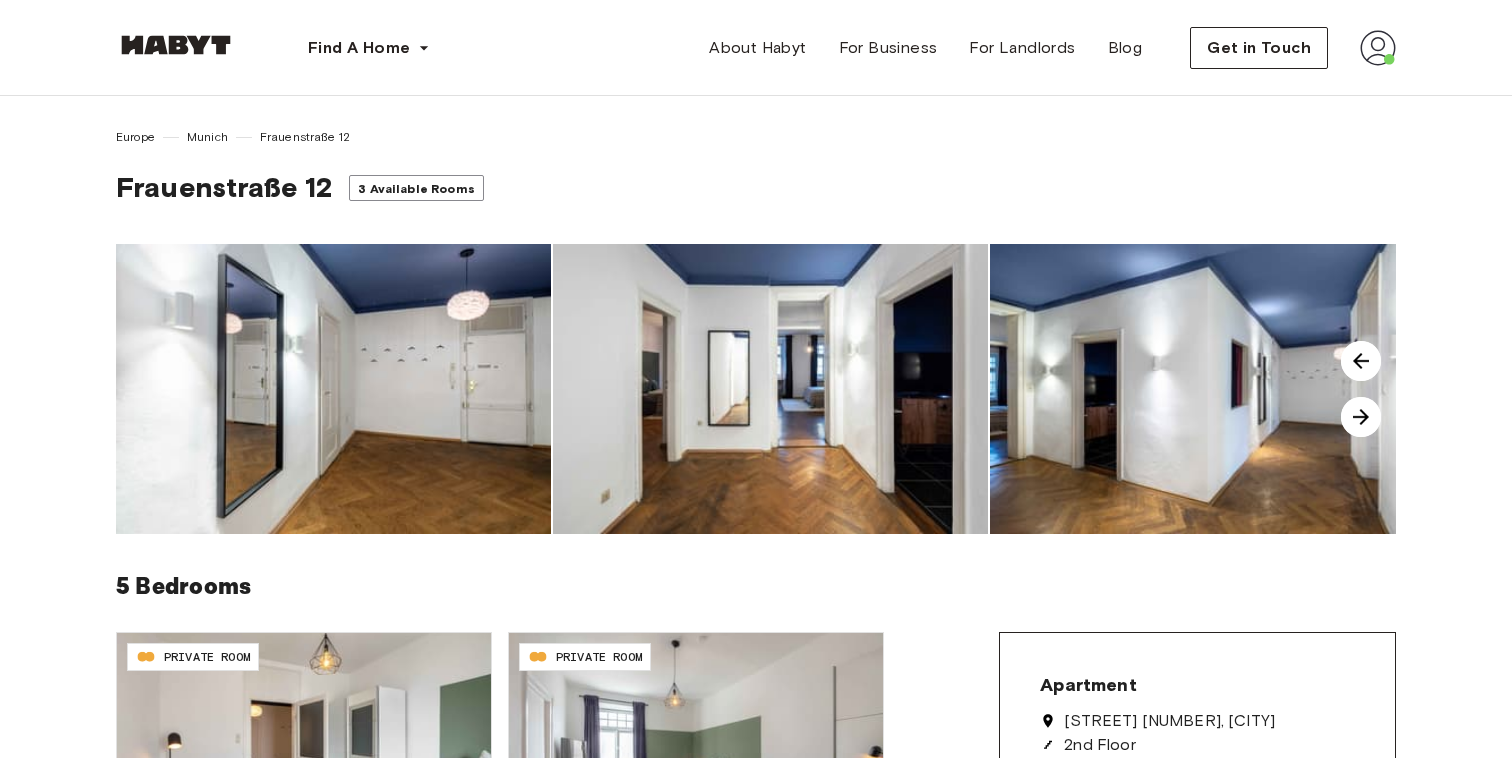click at bounding box center (1361, 417) 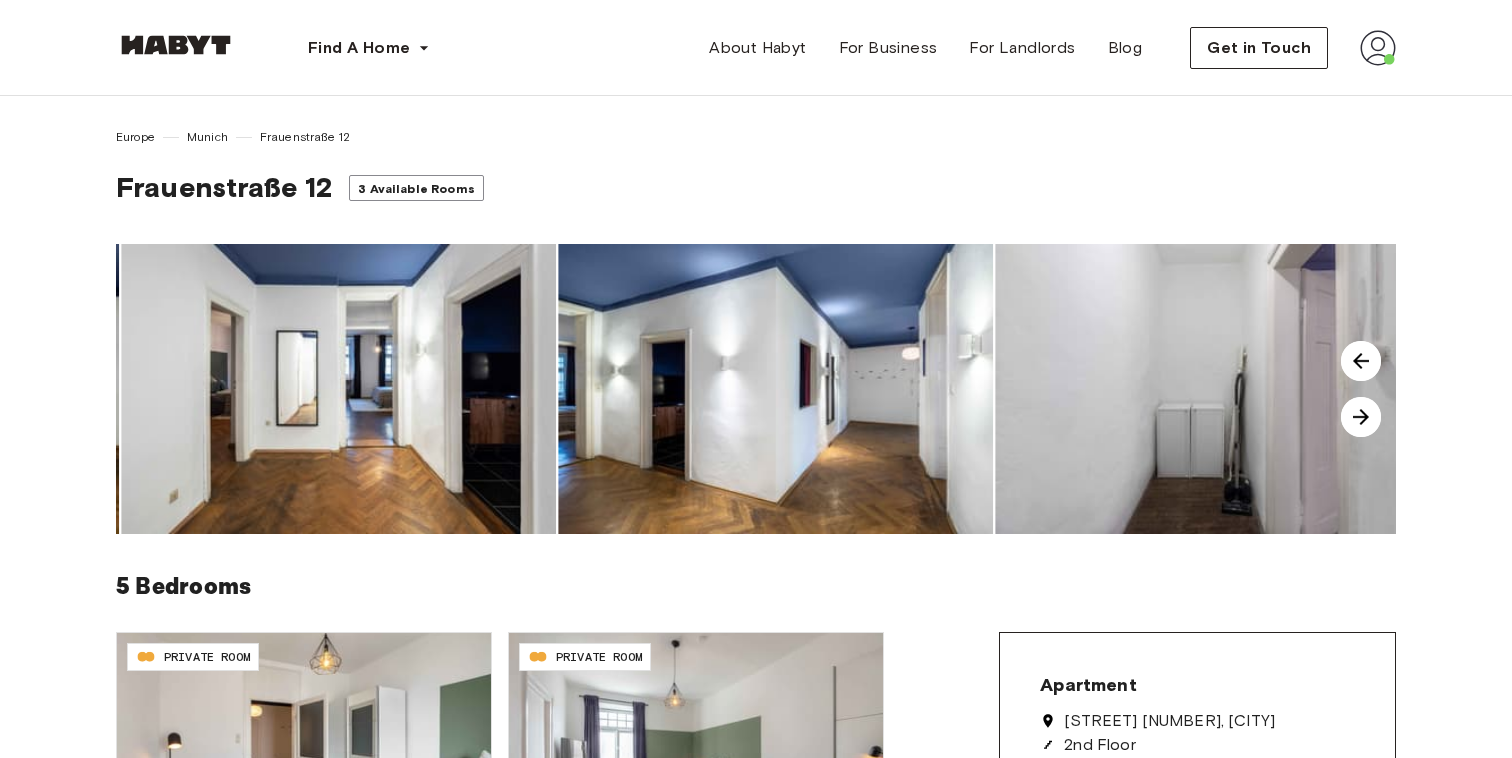 click at bounding box center (1361, 417) 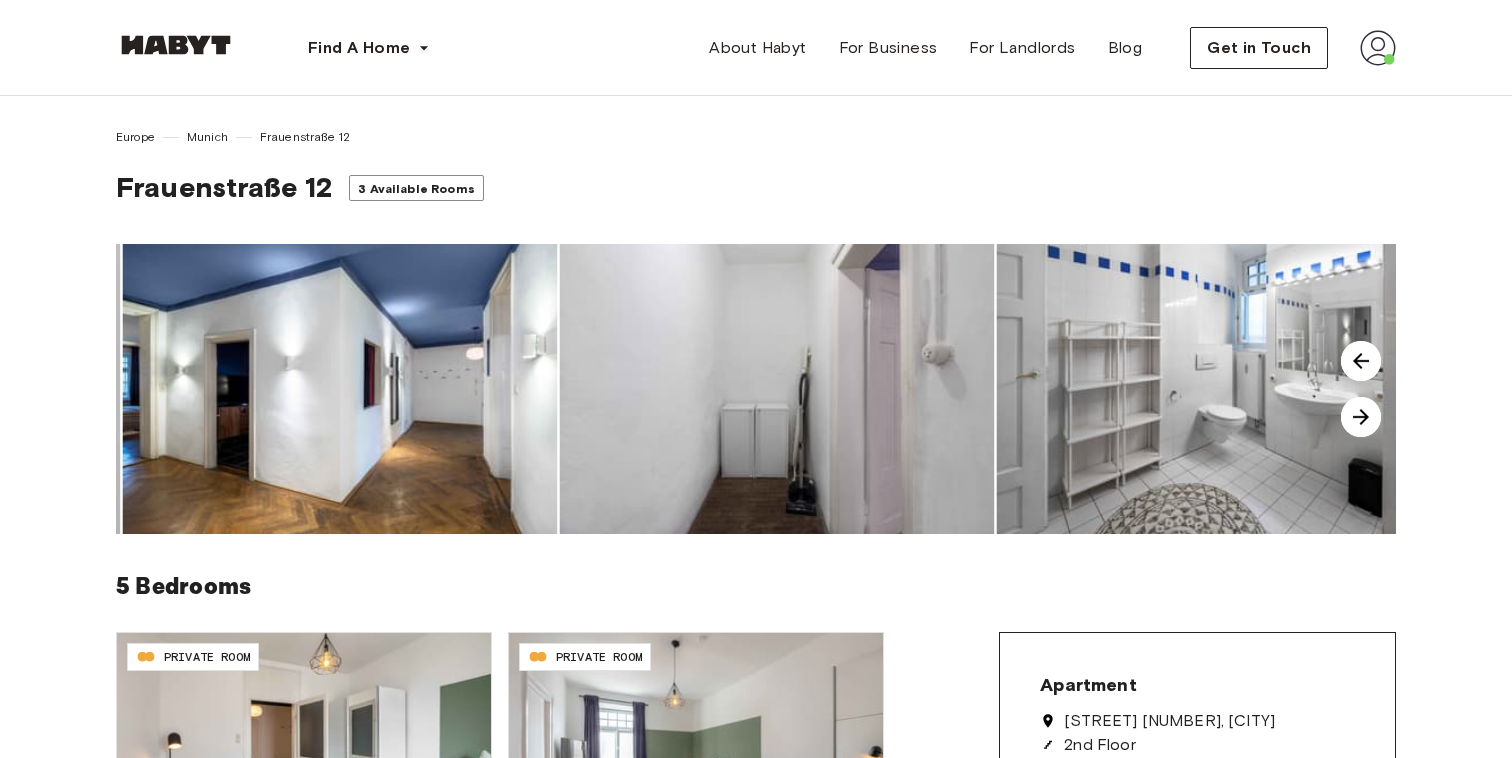 click at bounding box center (1361, 417) 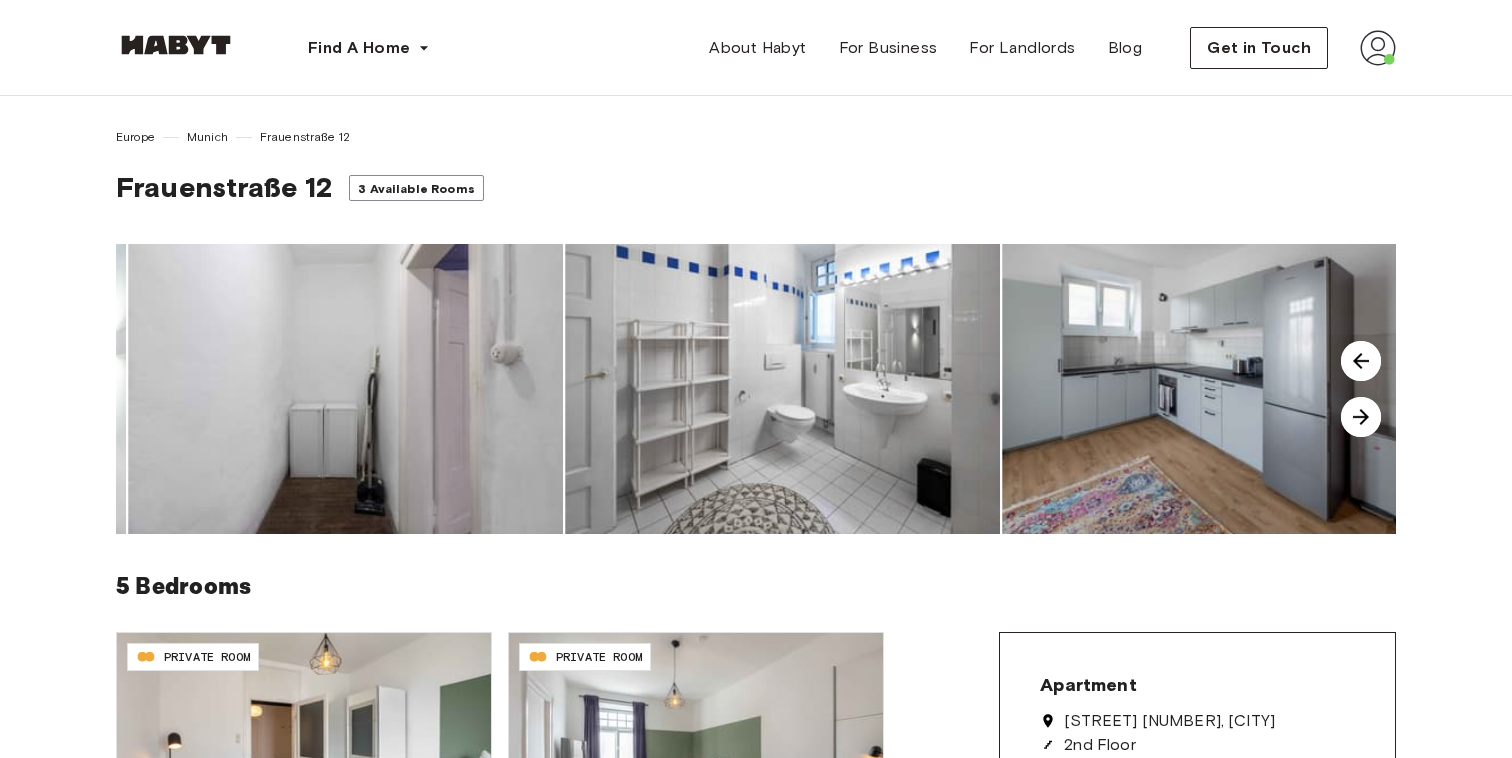 click at bounding box center [1361, 417] 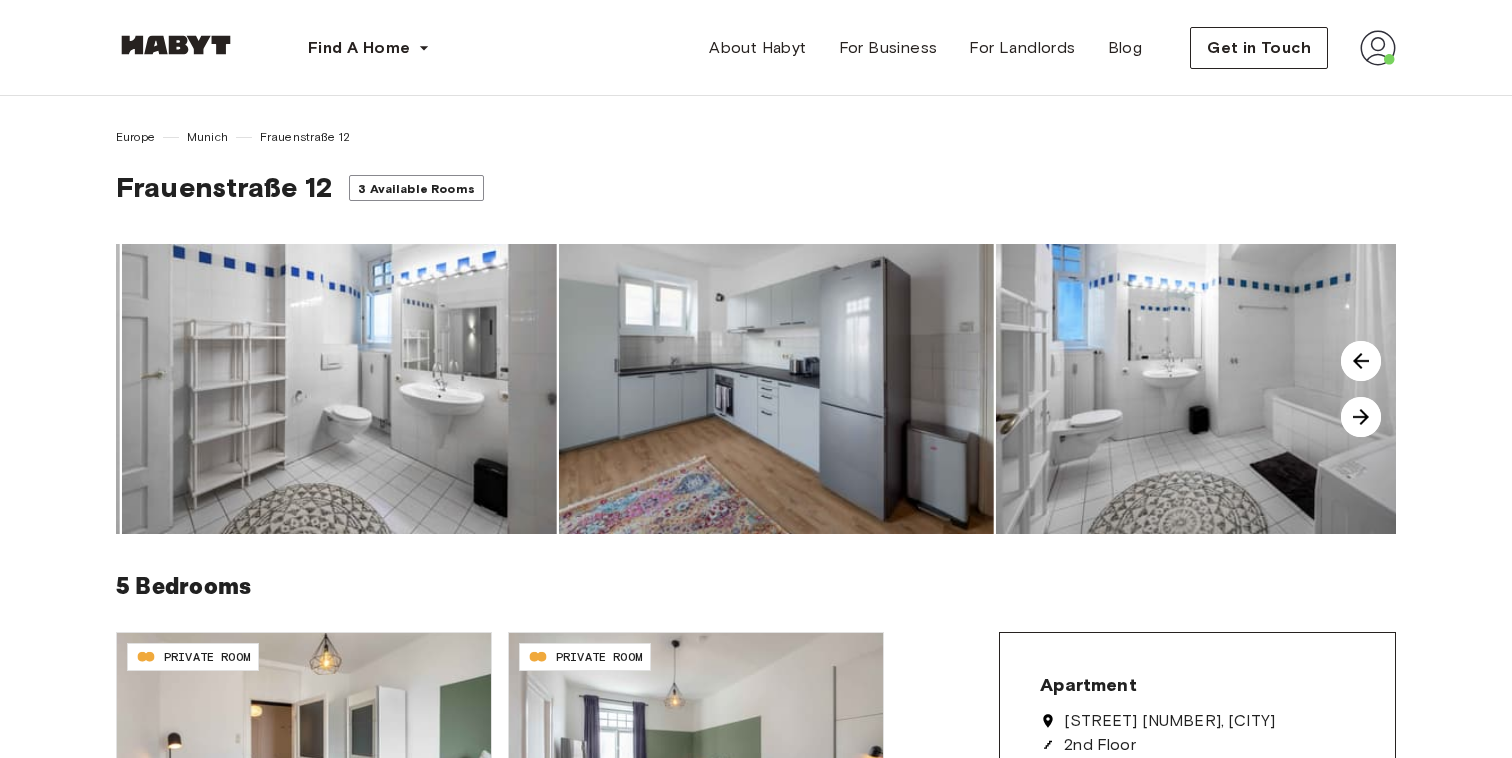 click at bounding box center [1361, 417] 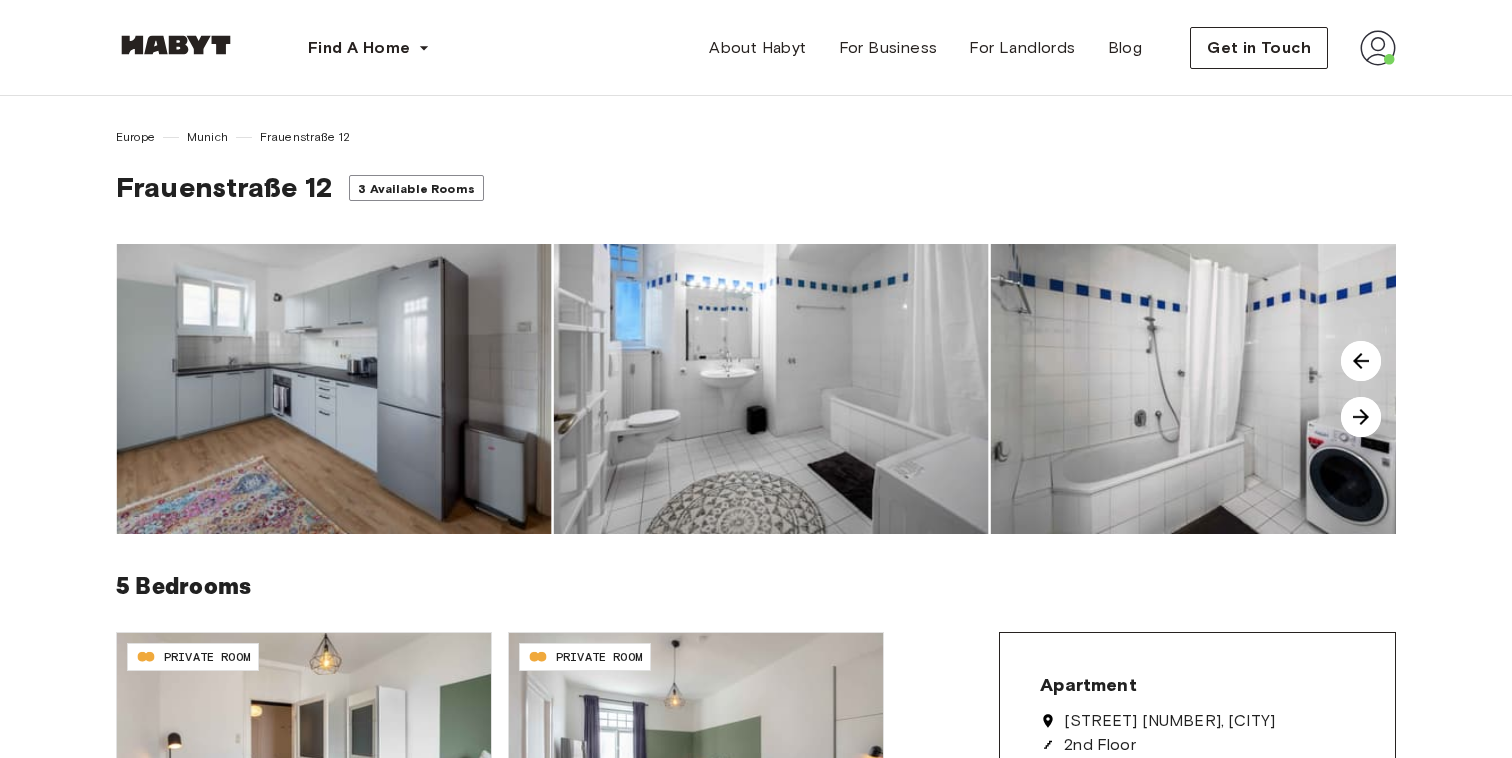 click at bounding box center (1361, 417) 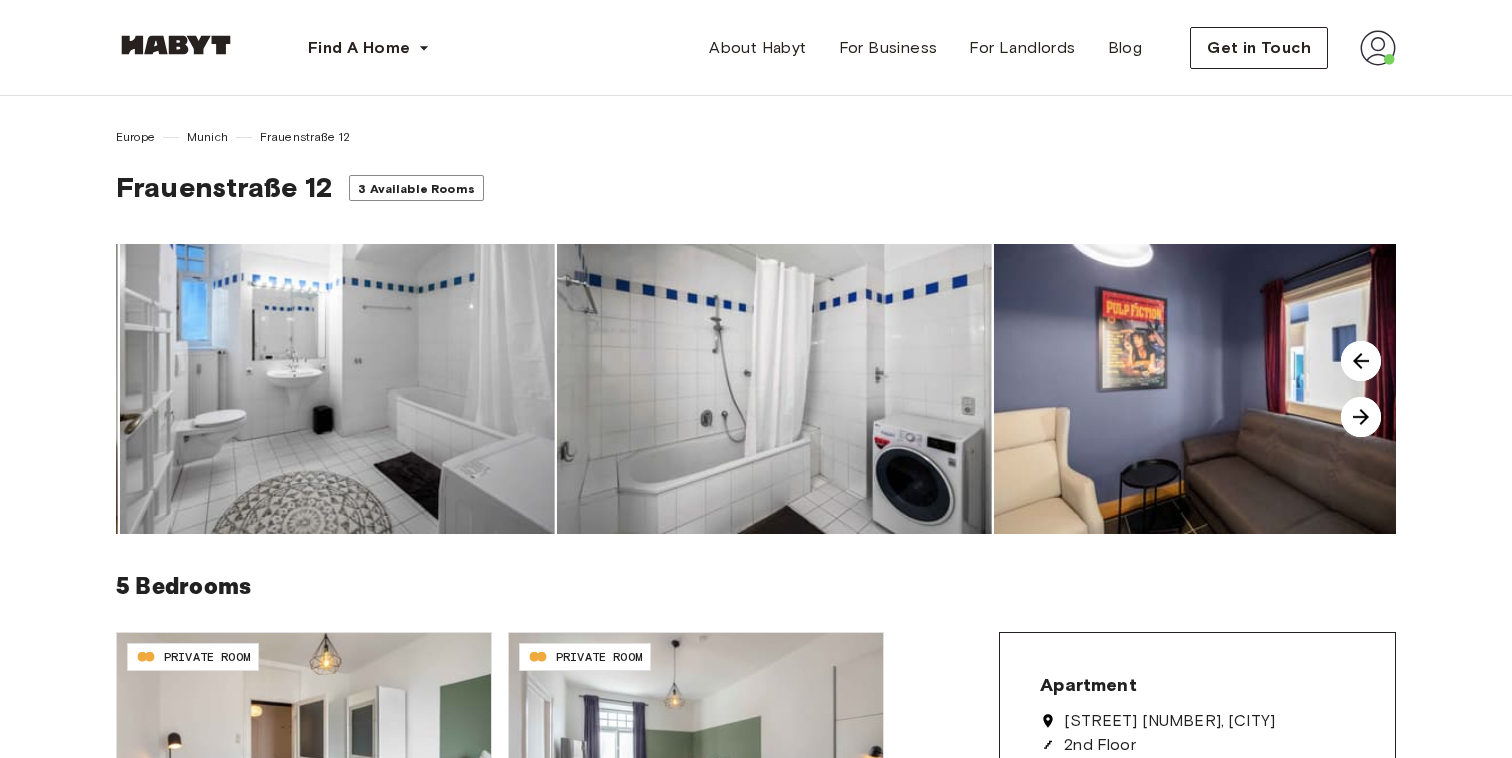 click at bounding box center [1361, 417] 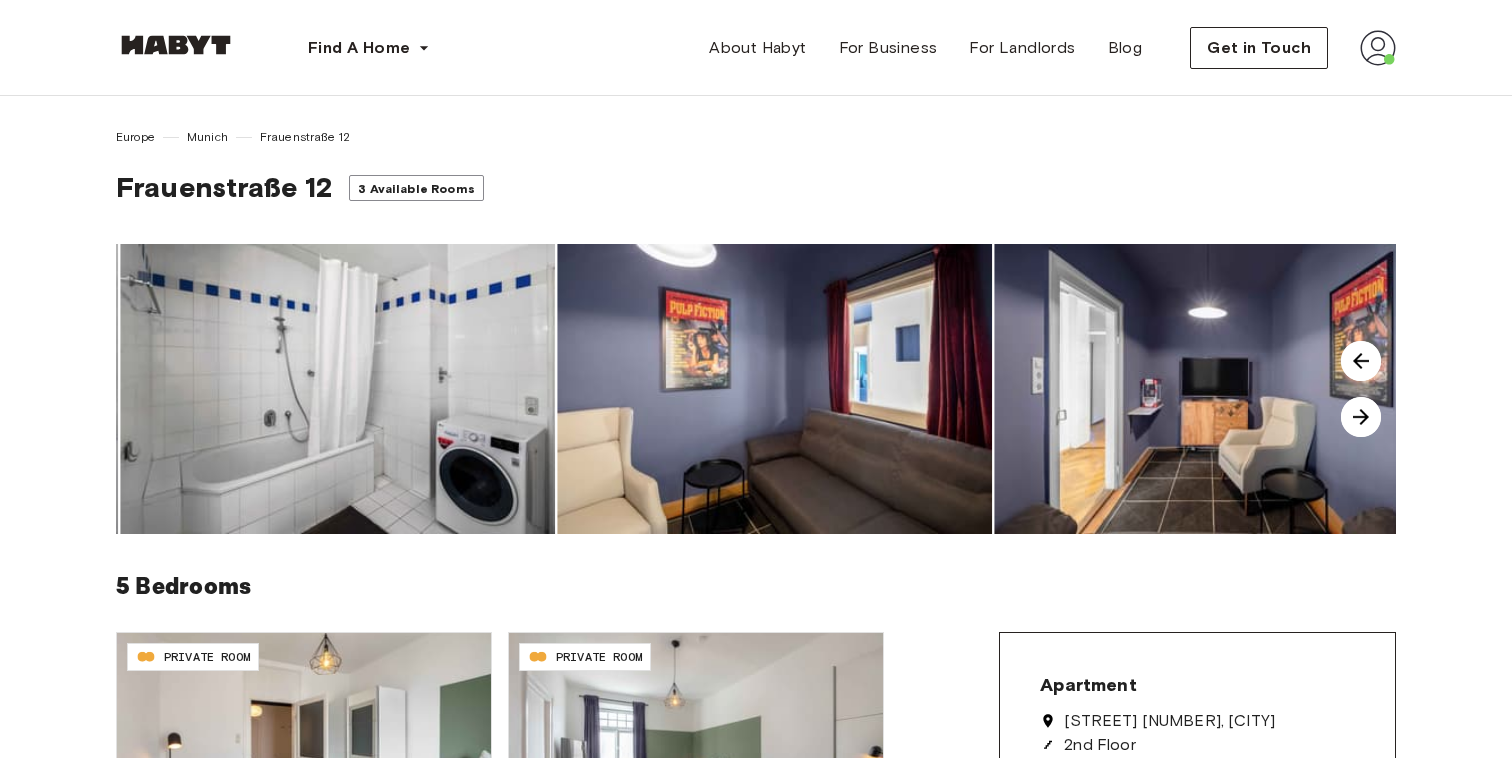 click at bounding box center (1361, 417) 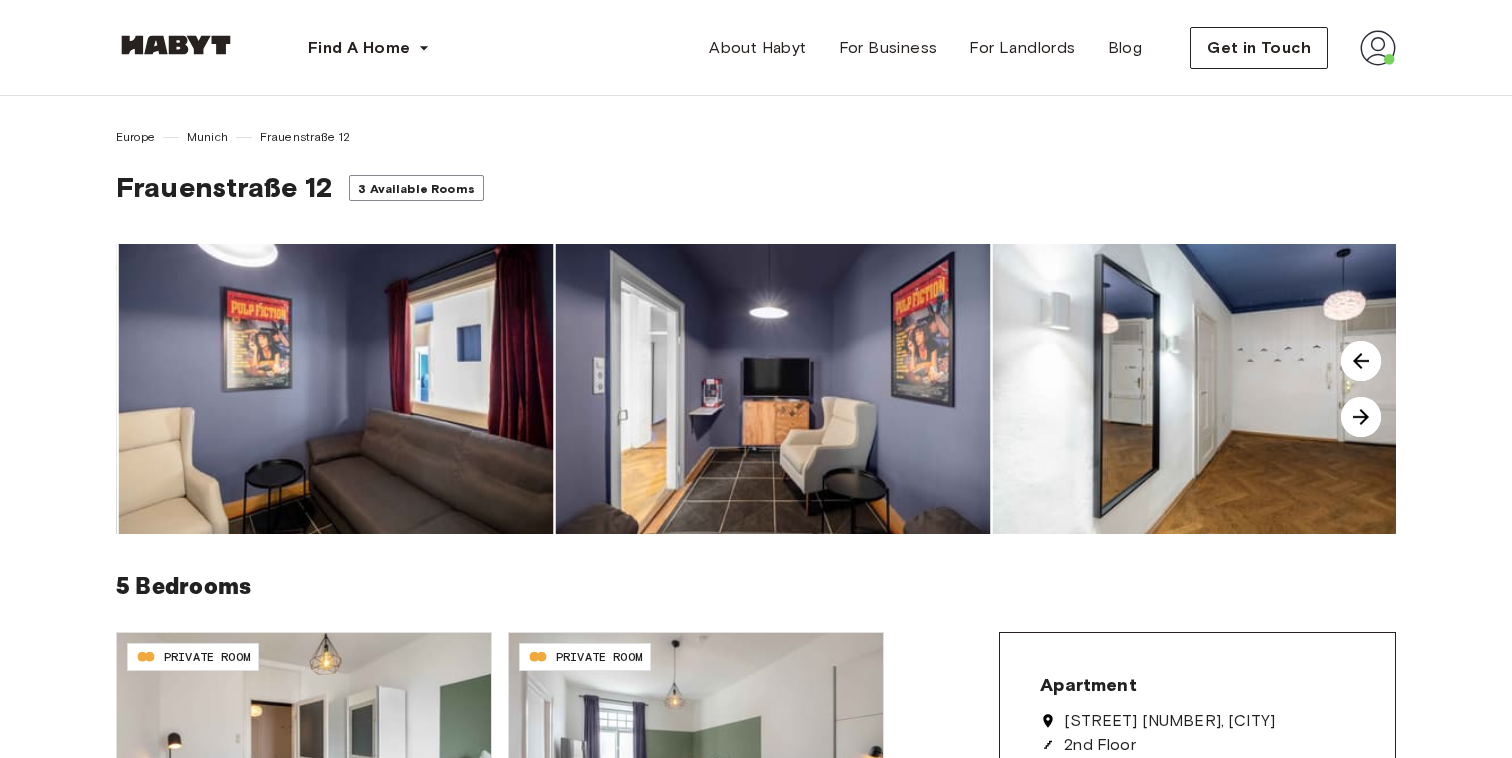 click at bounding box center (1361, 417) 